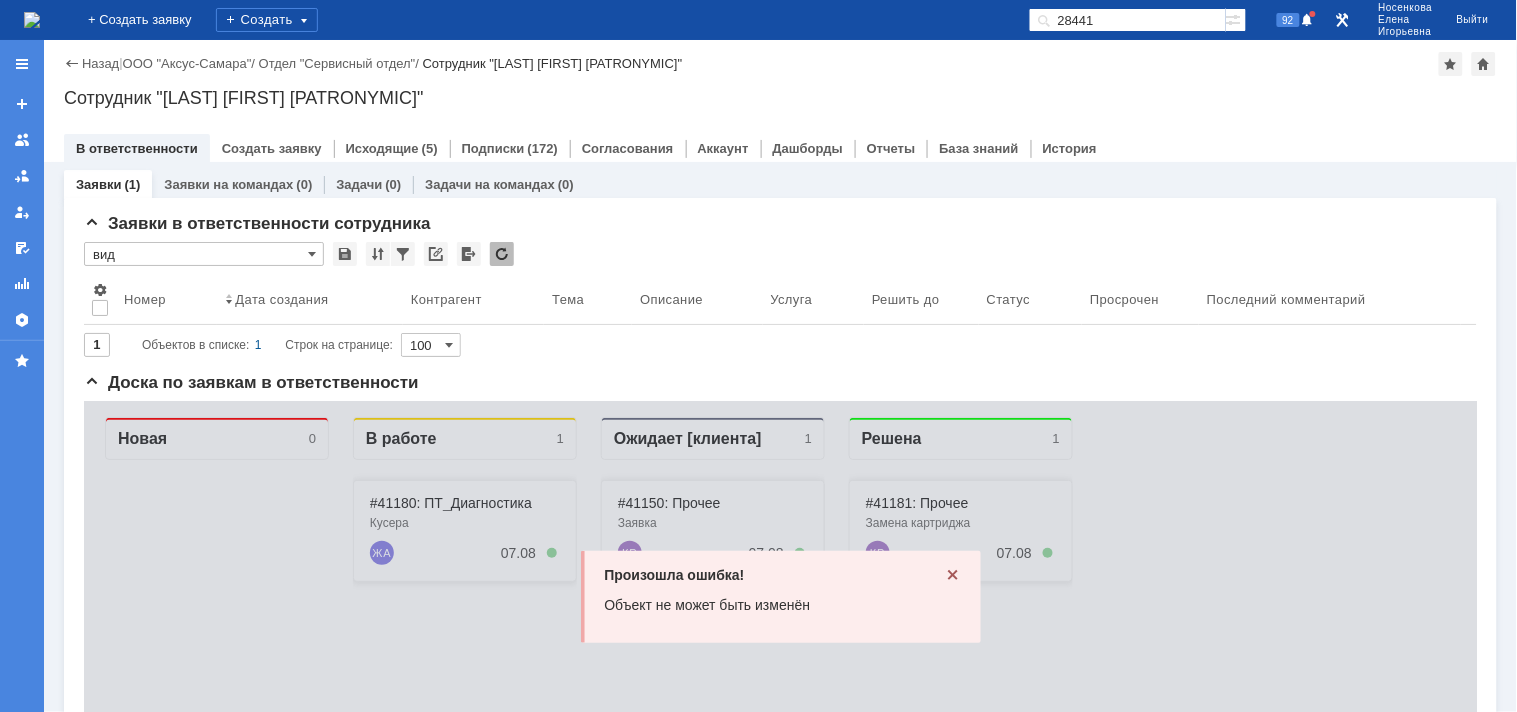 scroll, scrollTop: 0, scrollLeft: 0, axis: both 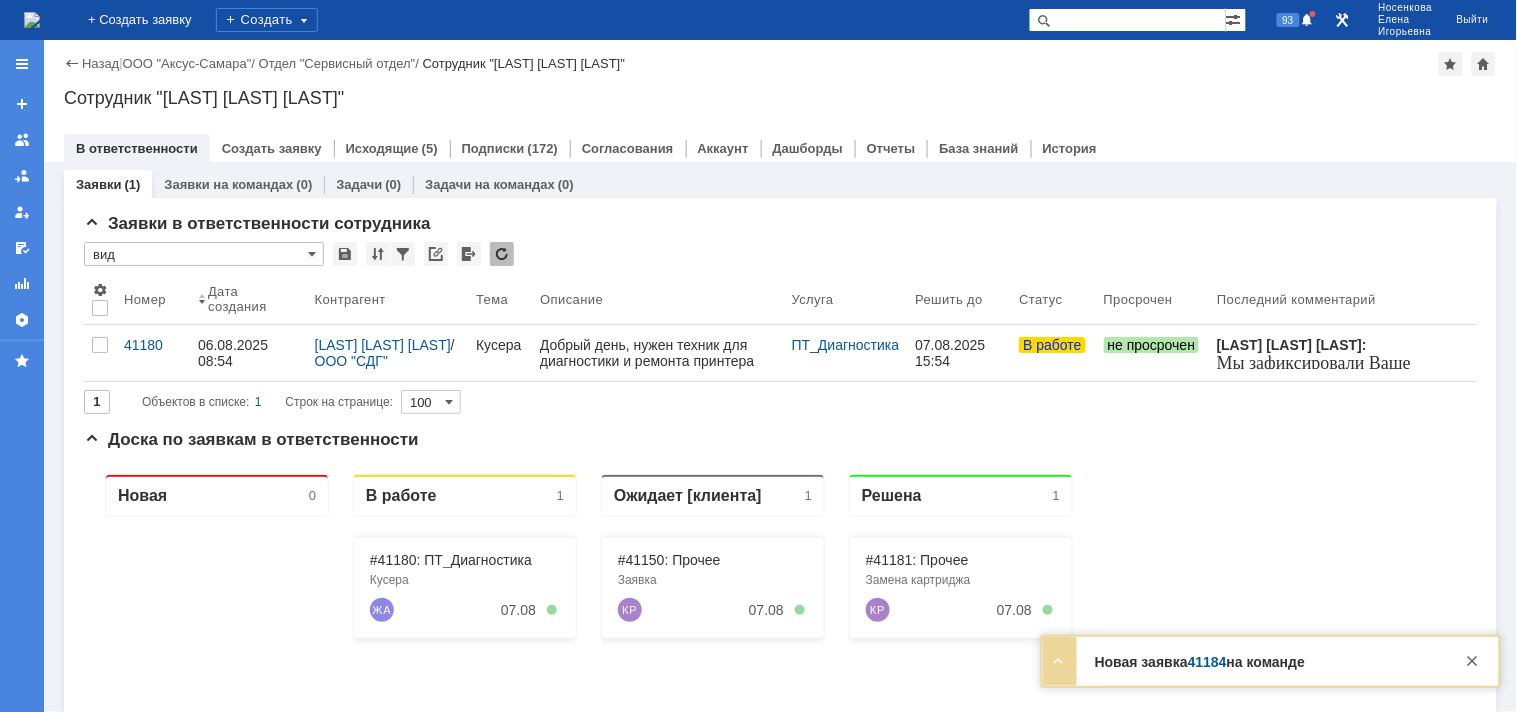 click at bounding box center (1127, 20) 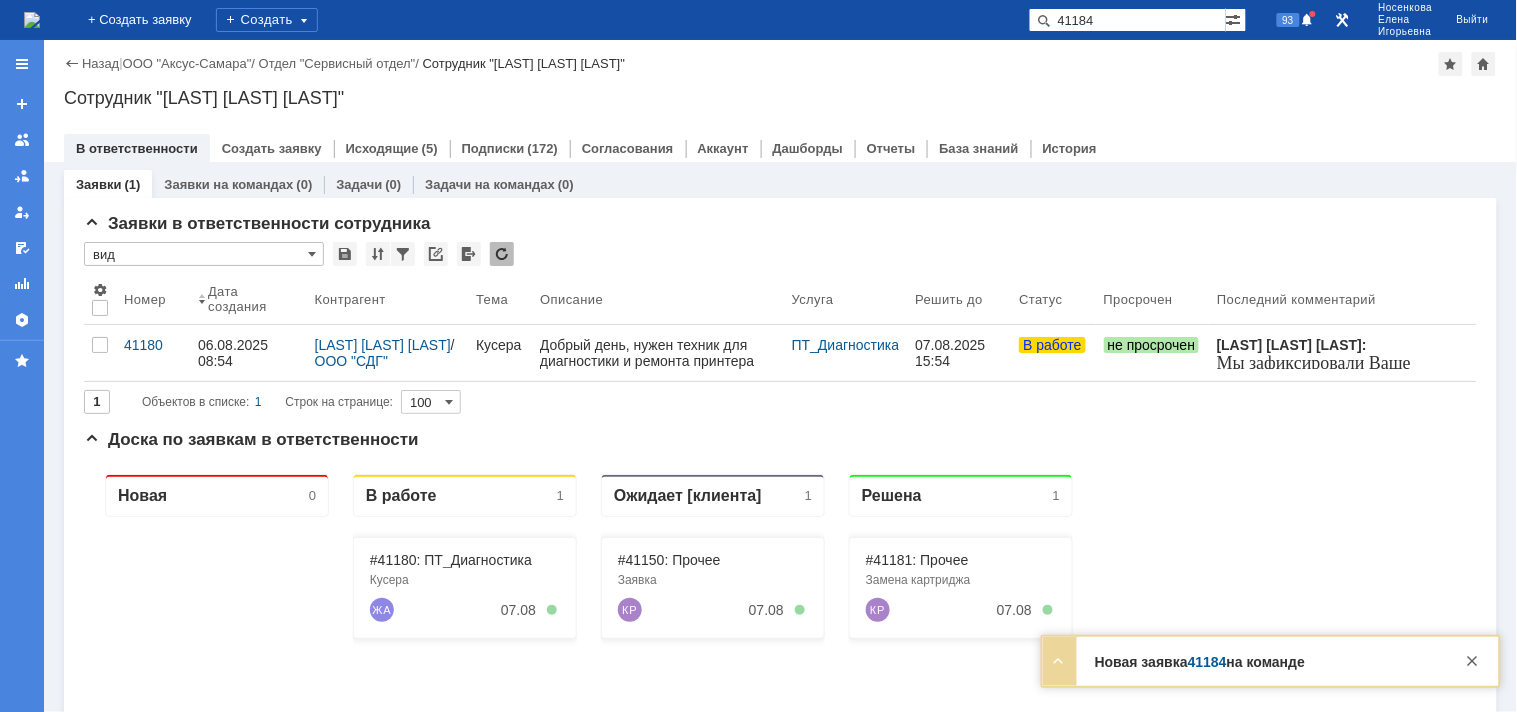 type on "41184" 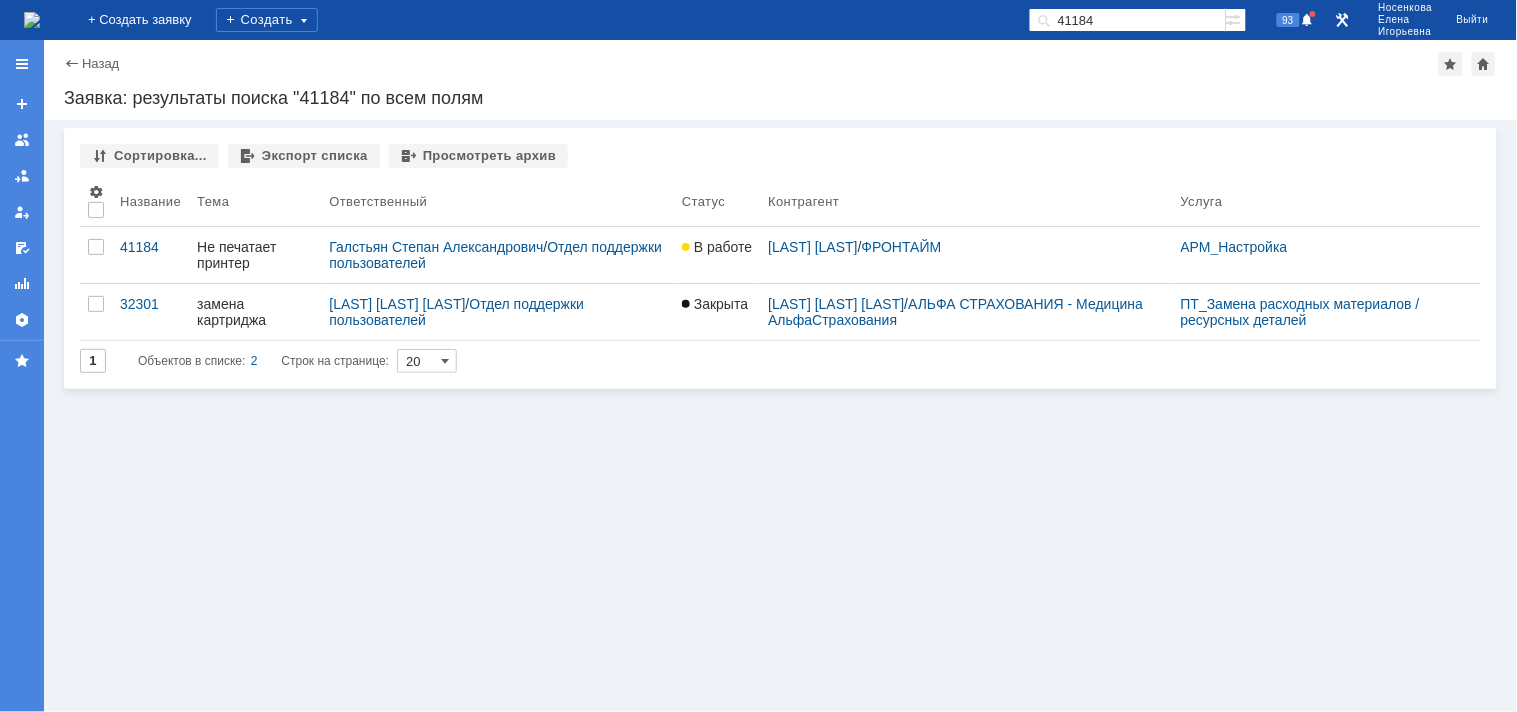 click at bounding box center (32, 20) 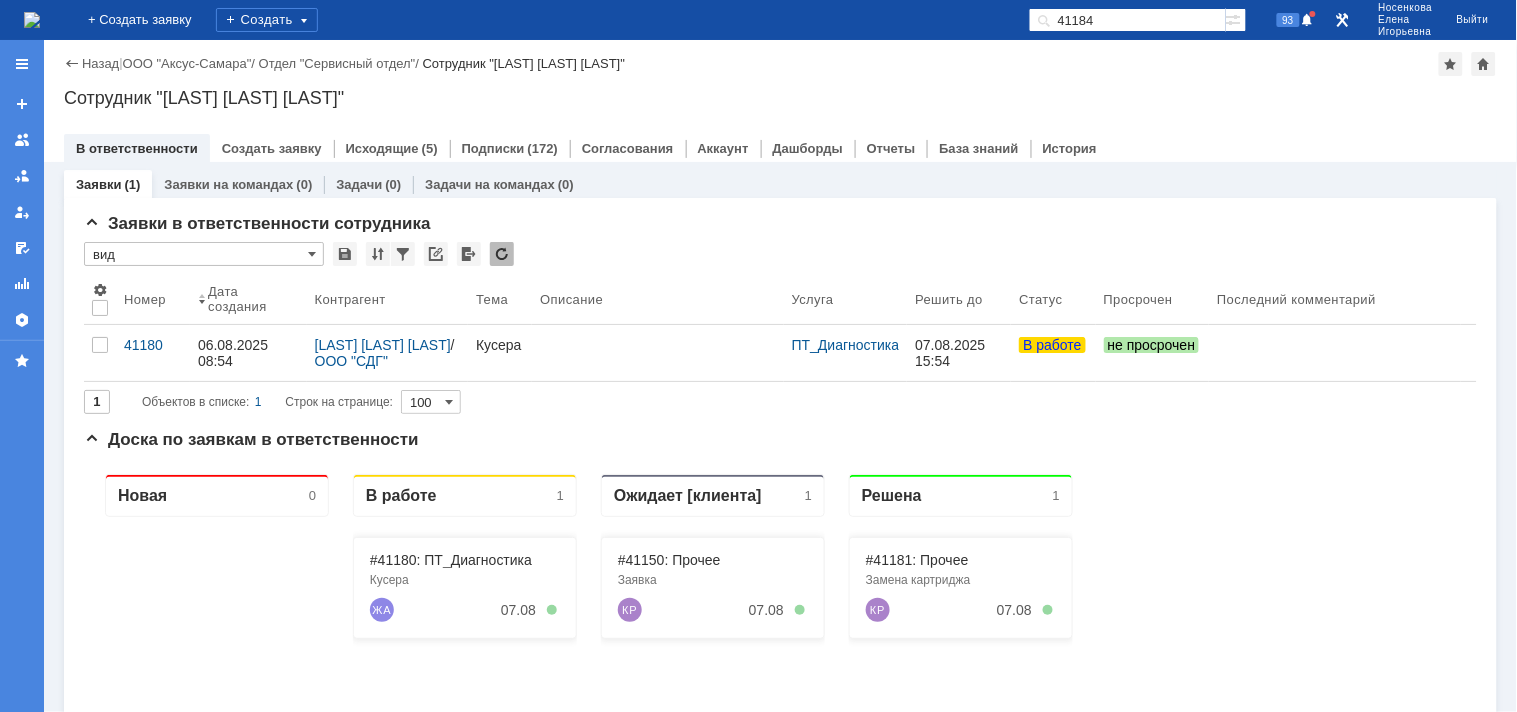 scroll, scrollTop: 0, scrollLeft: 0, axis: both 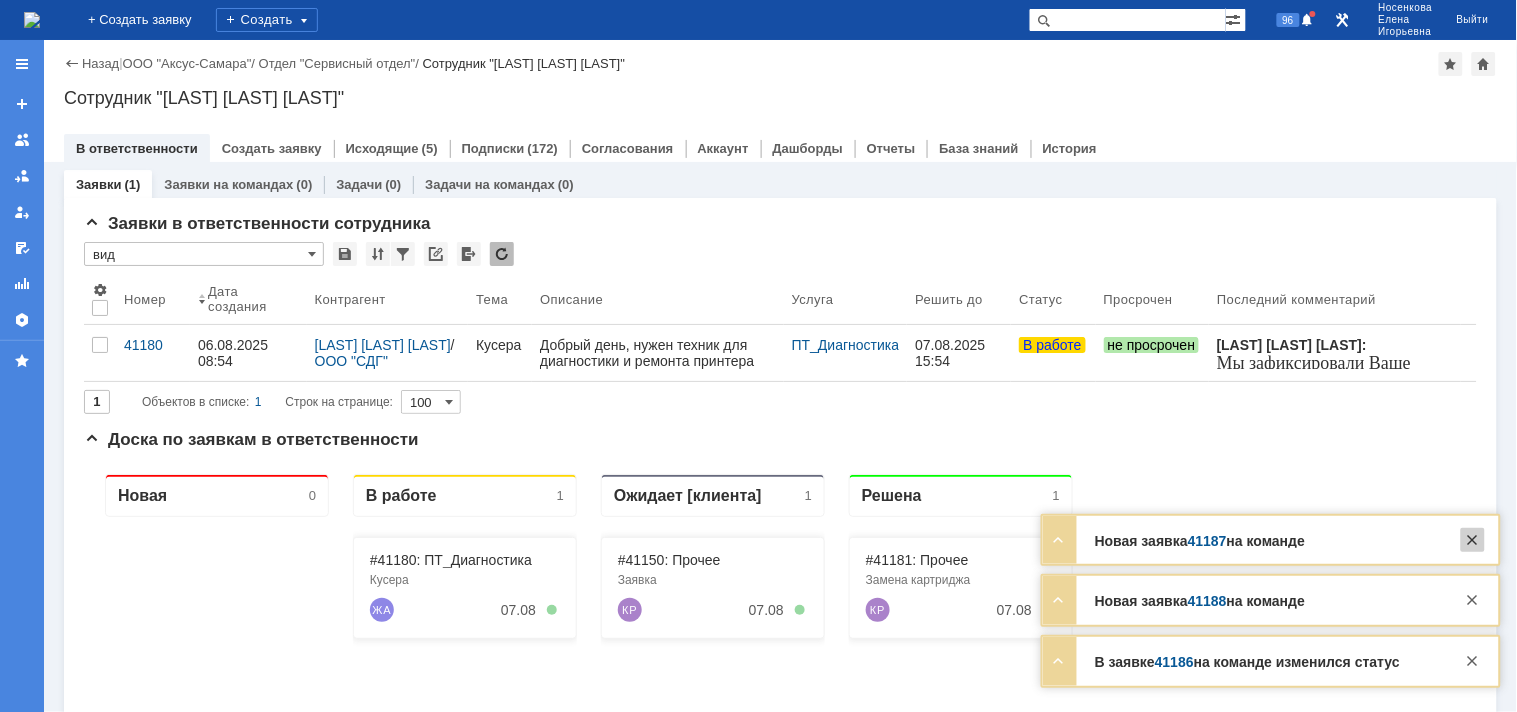 click at bounding box center (1473, 540) 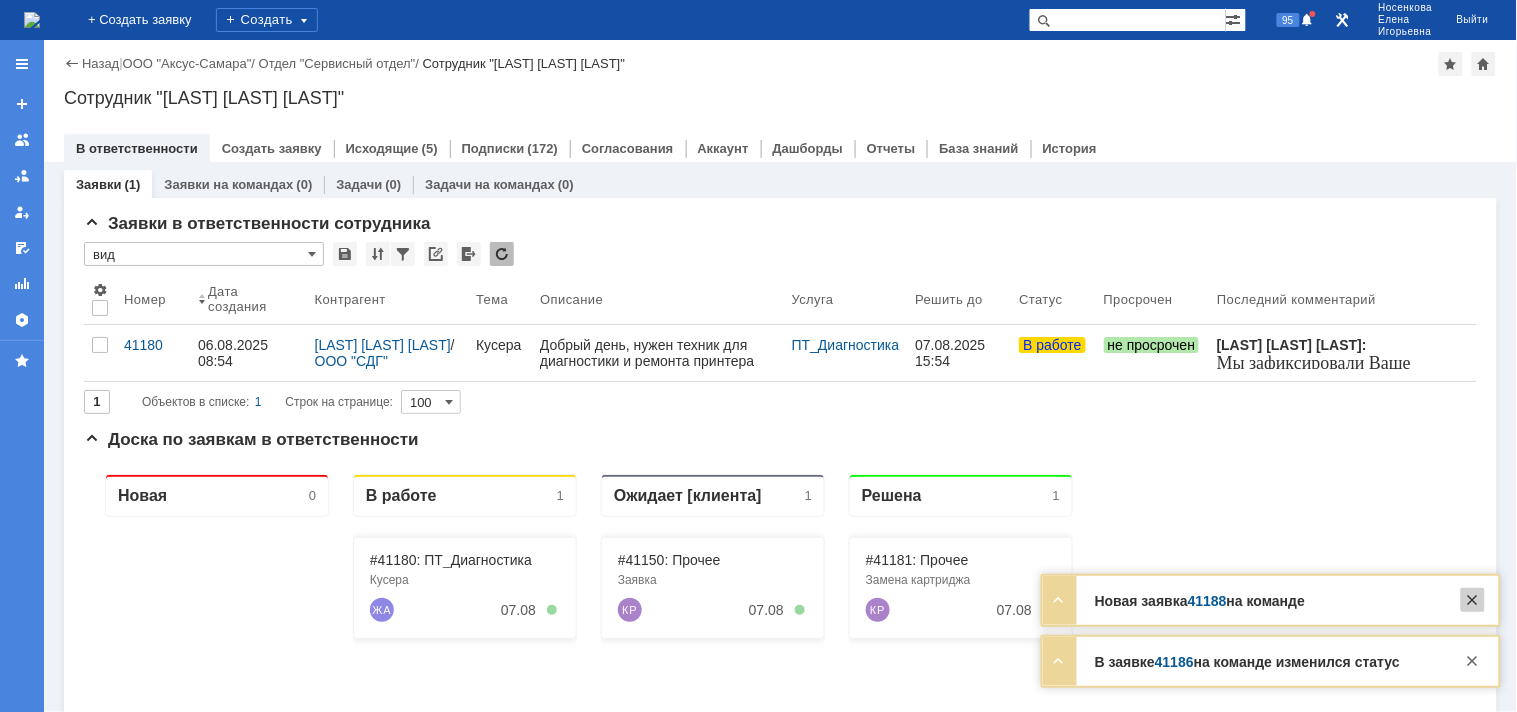 click at bounding box center [1473, 600] 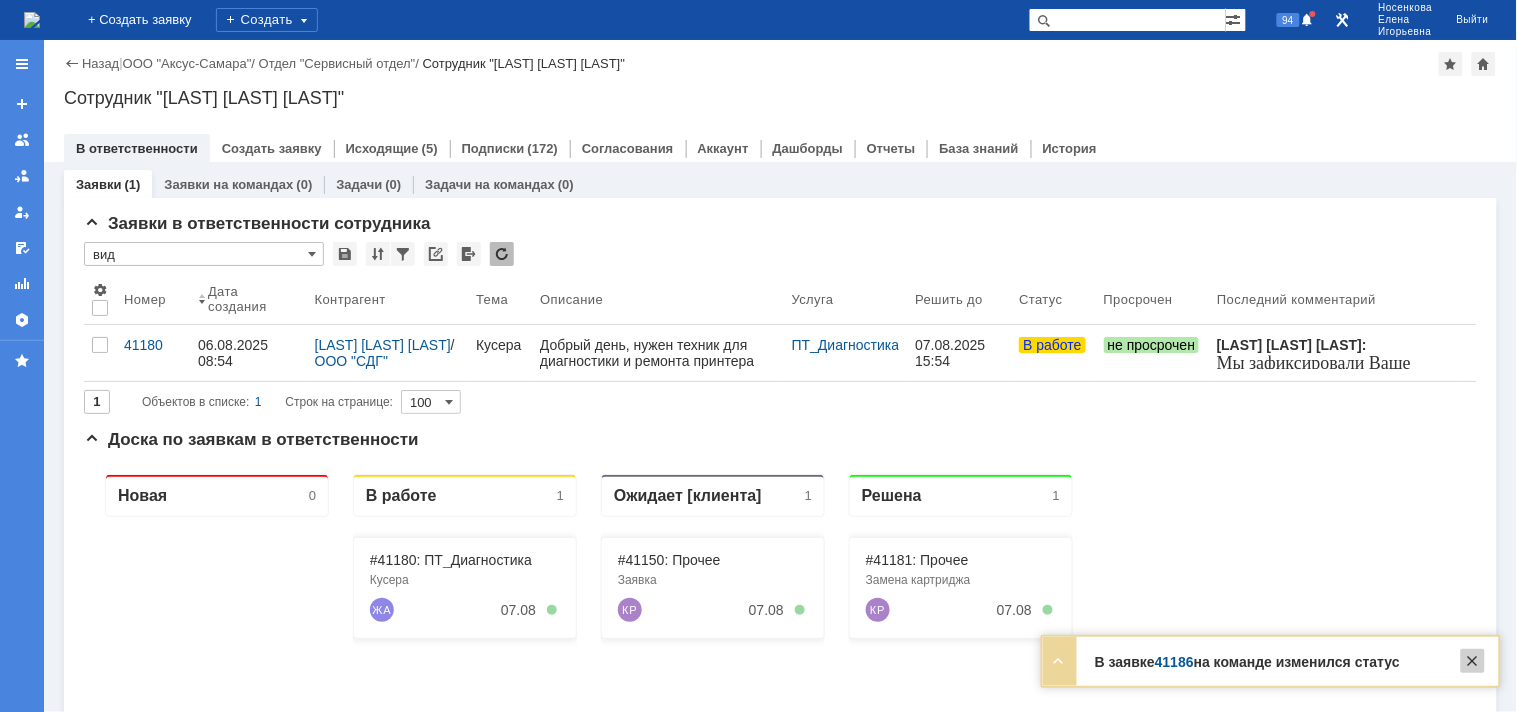 click at bounding box center [1473, 661] 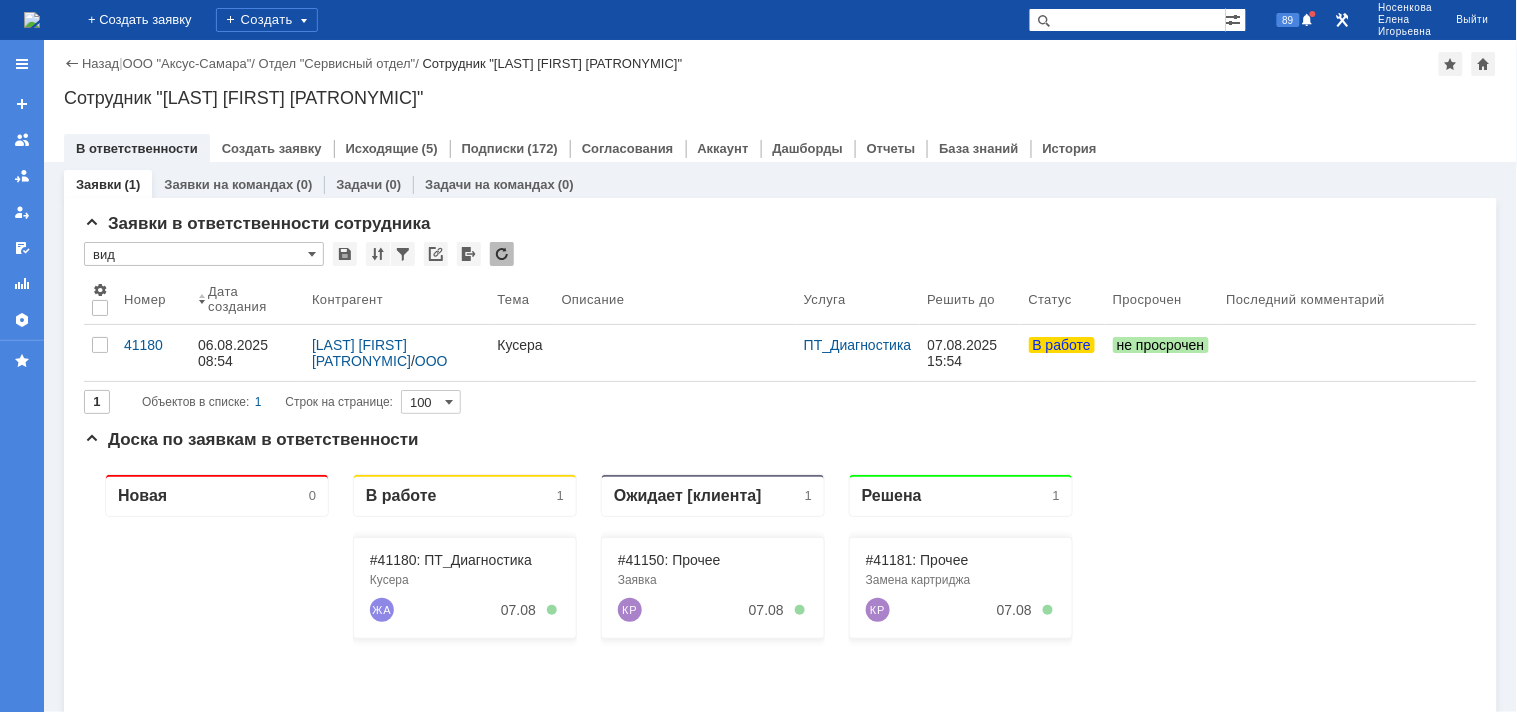 scroll, scrollTop: 0, scrollLeft: 0, axis: both 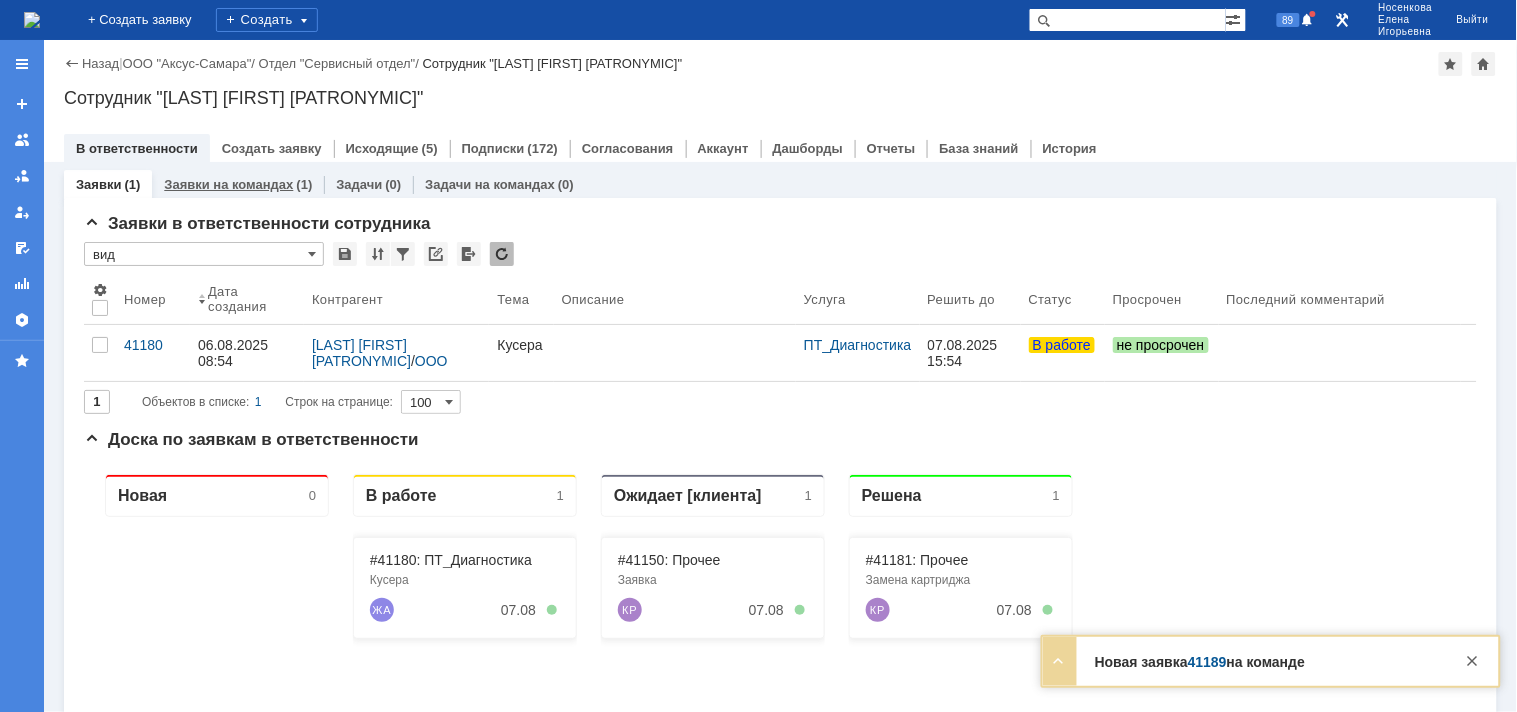 click on "Заявки на командах" at bounding box center [228, 184] 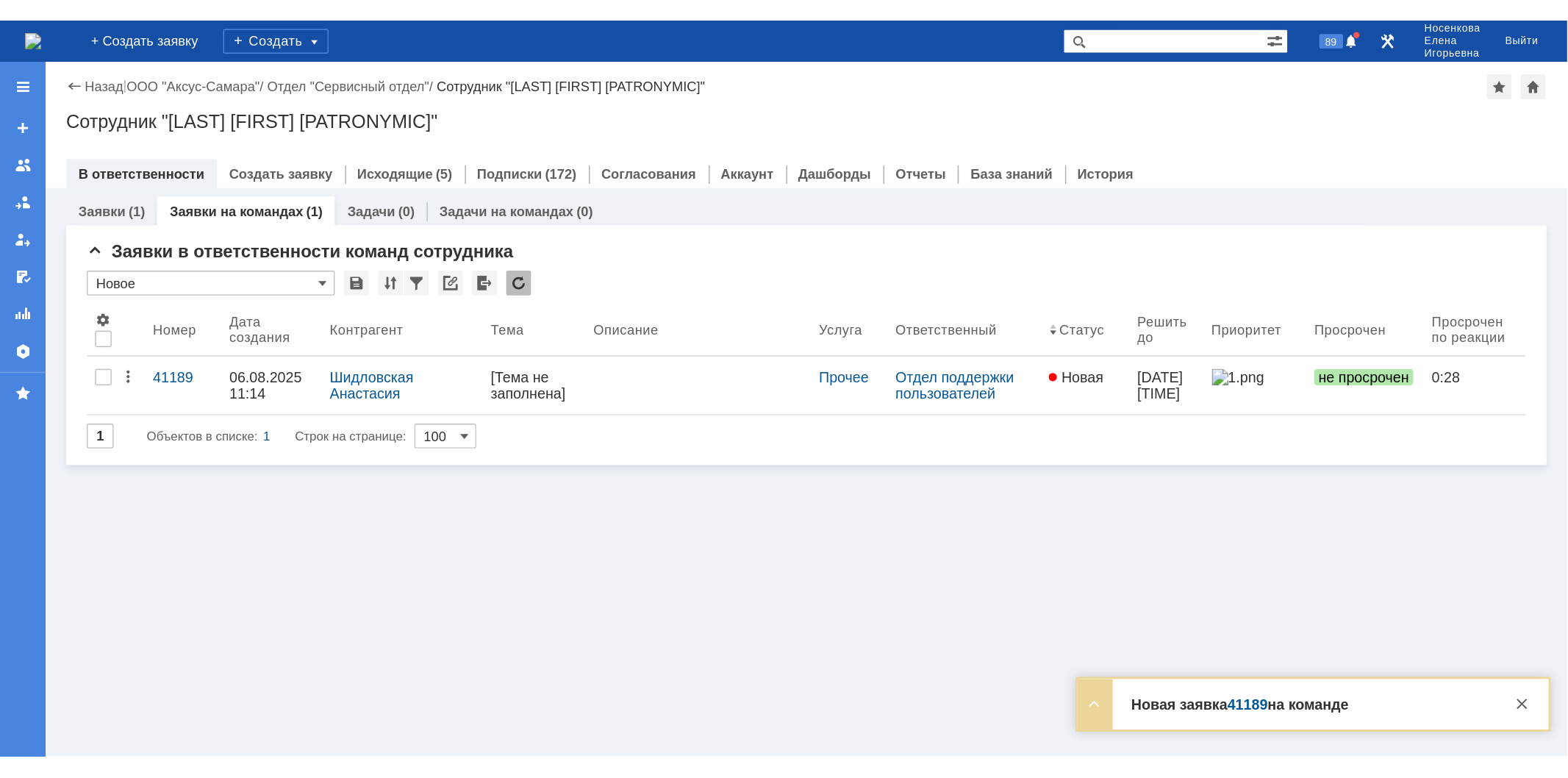 scroll, scrollTop: 0, scrollLeft: 0, axis: both 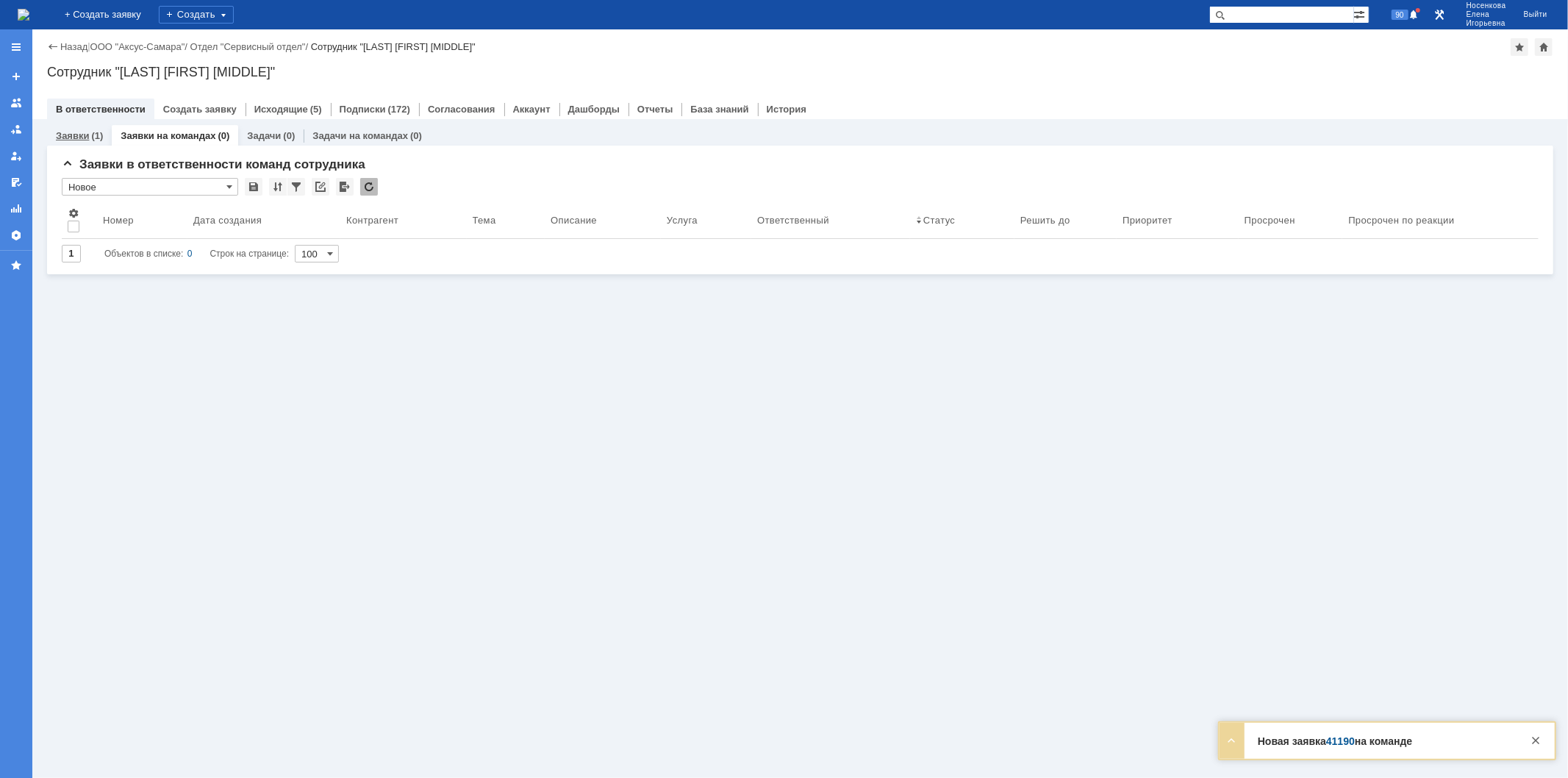 click on "Заявки" at bounding box center [72, 135] 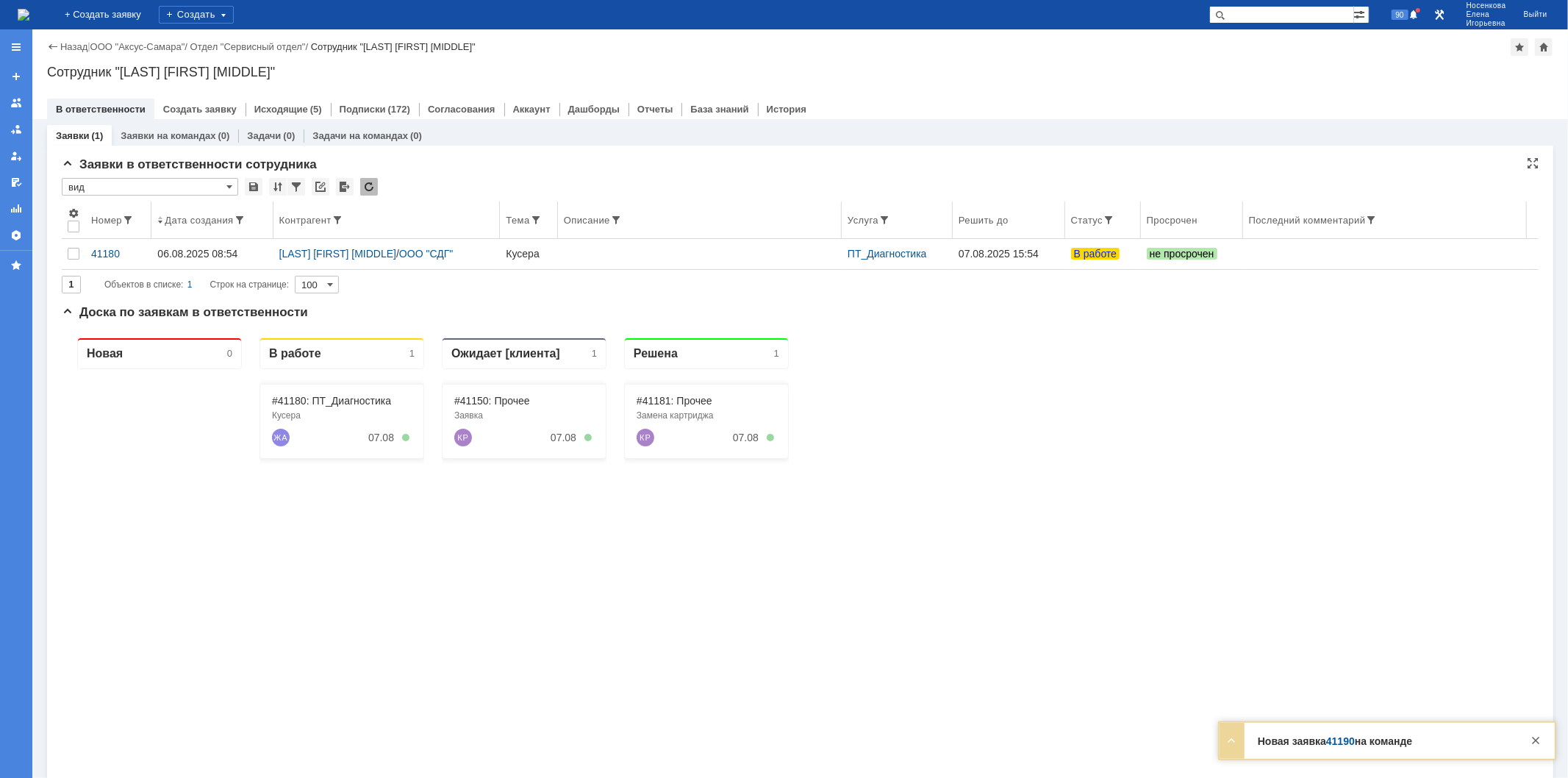 scroll, scrollTop: 0, scrollLeft: 0, axis: both 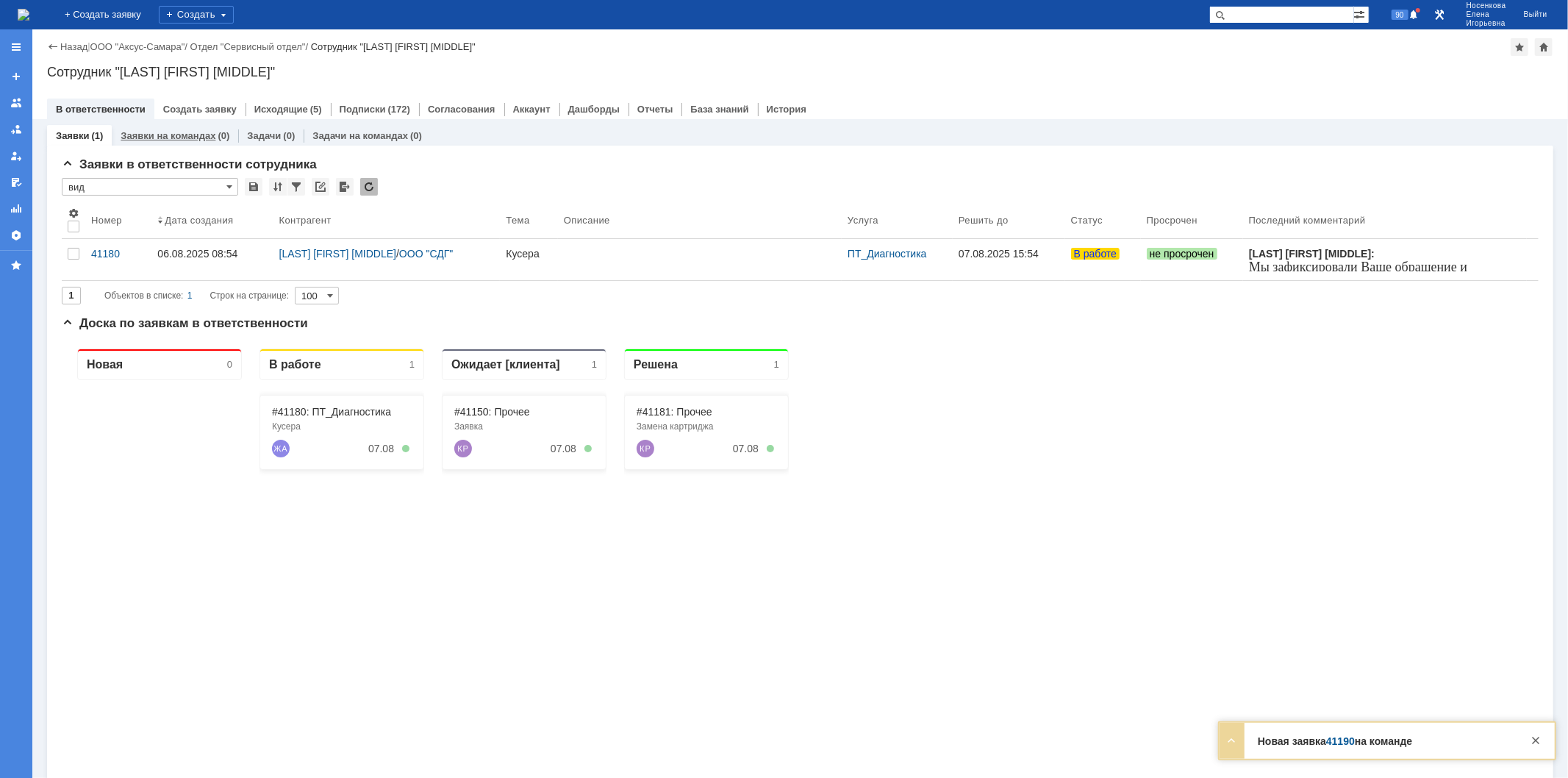 click on "Заявки на командах" at bounding box center [168, 135] 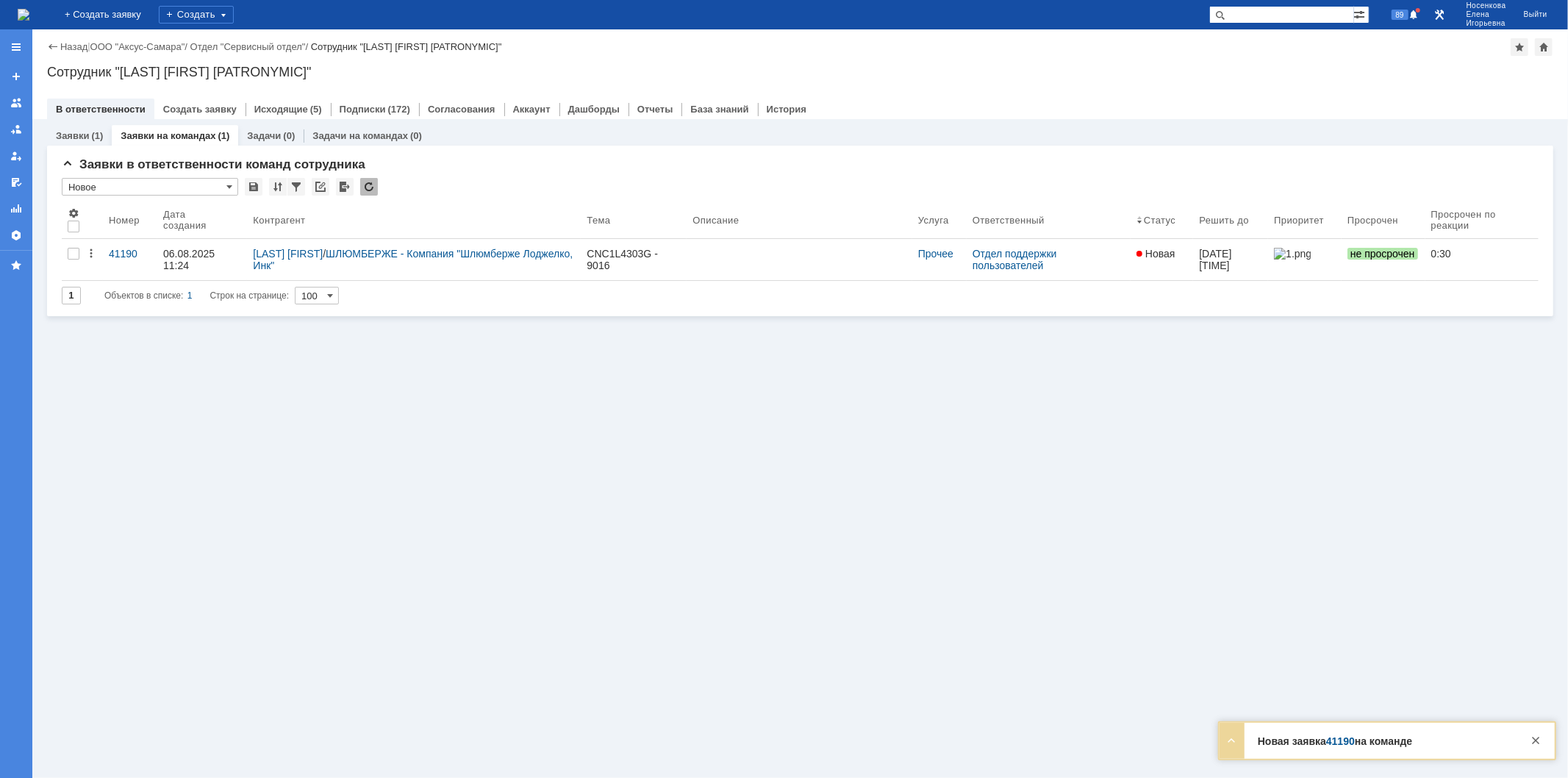 scroll, scrollTop: 0, scrollLeft: 0, axis: both 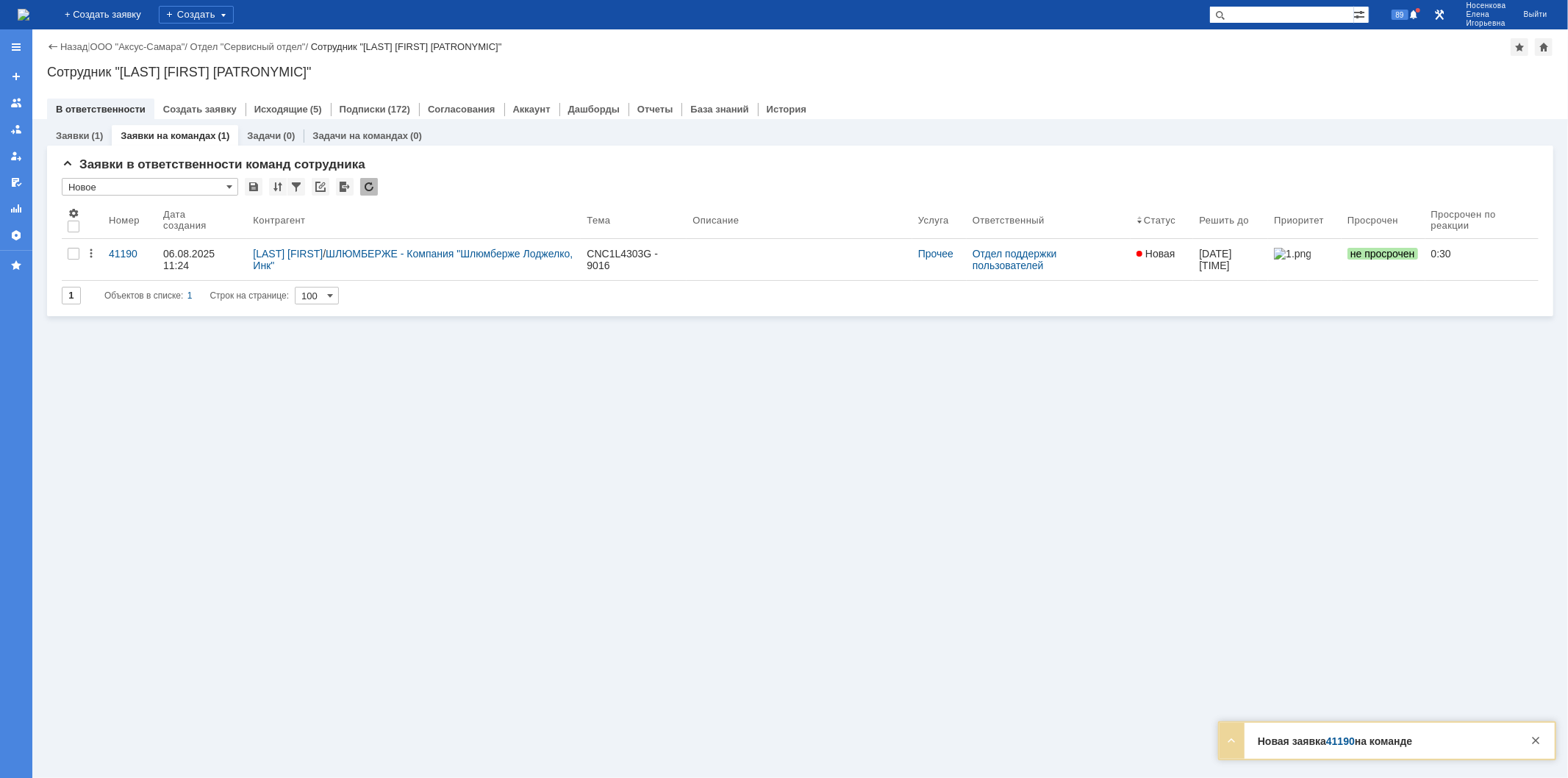 click on "Заявки на командах" at bounding box center (168, 135) 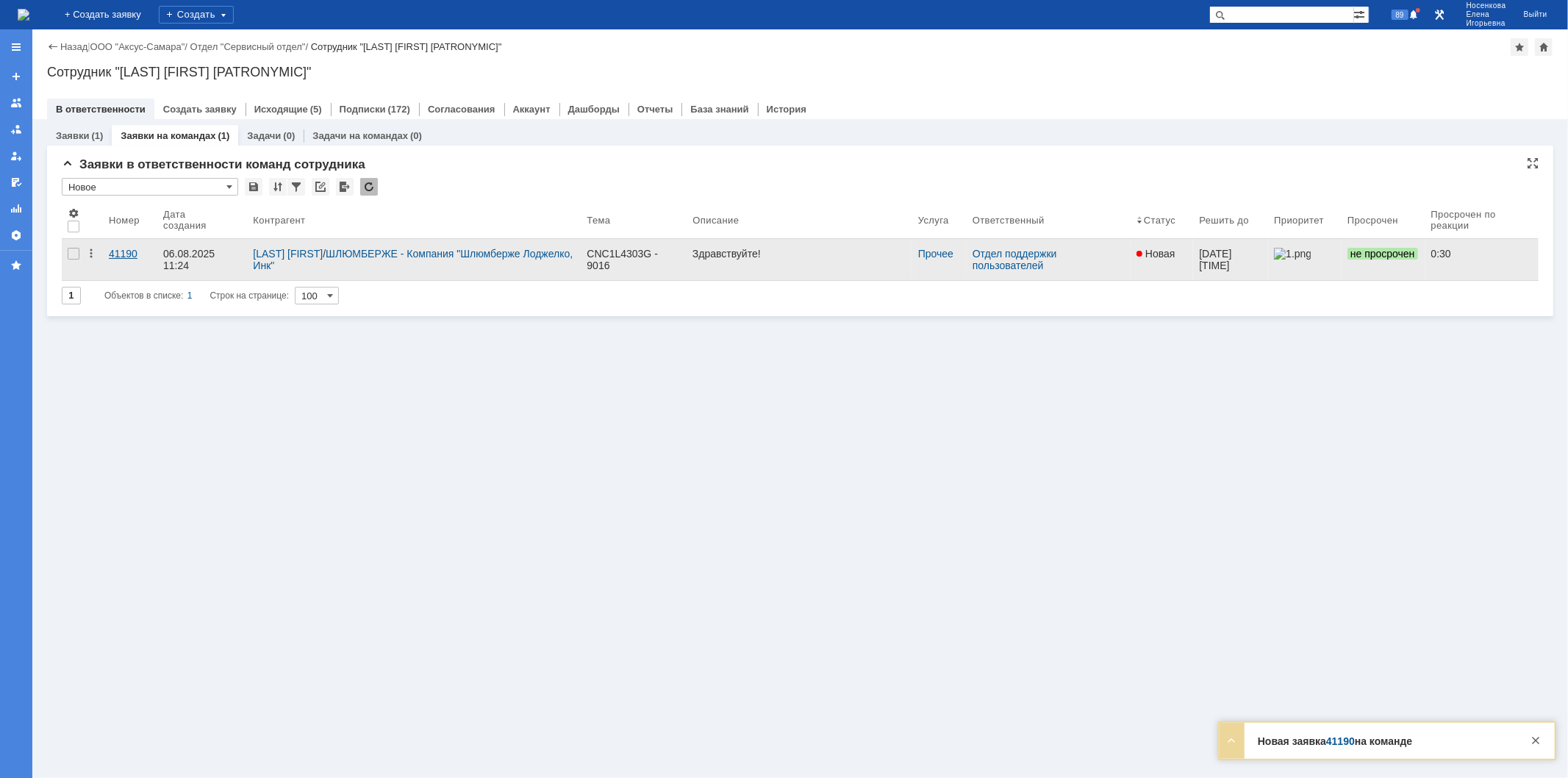 click on "41190" at bounding box center (130, 254) 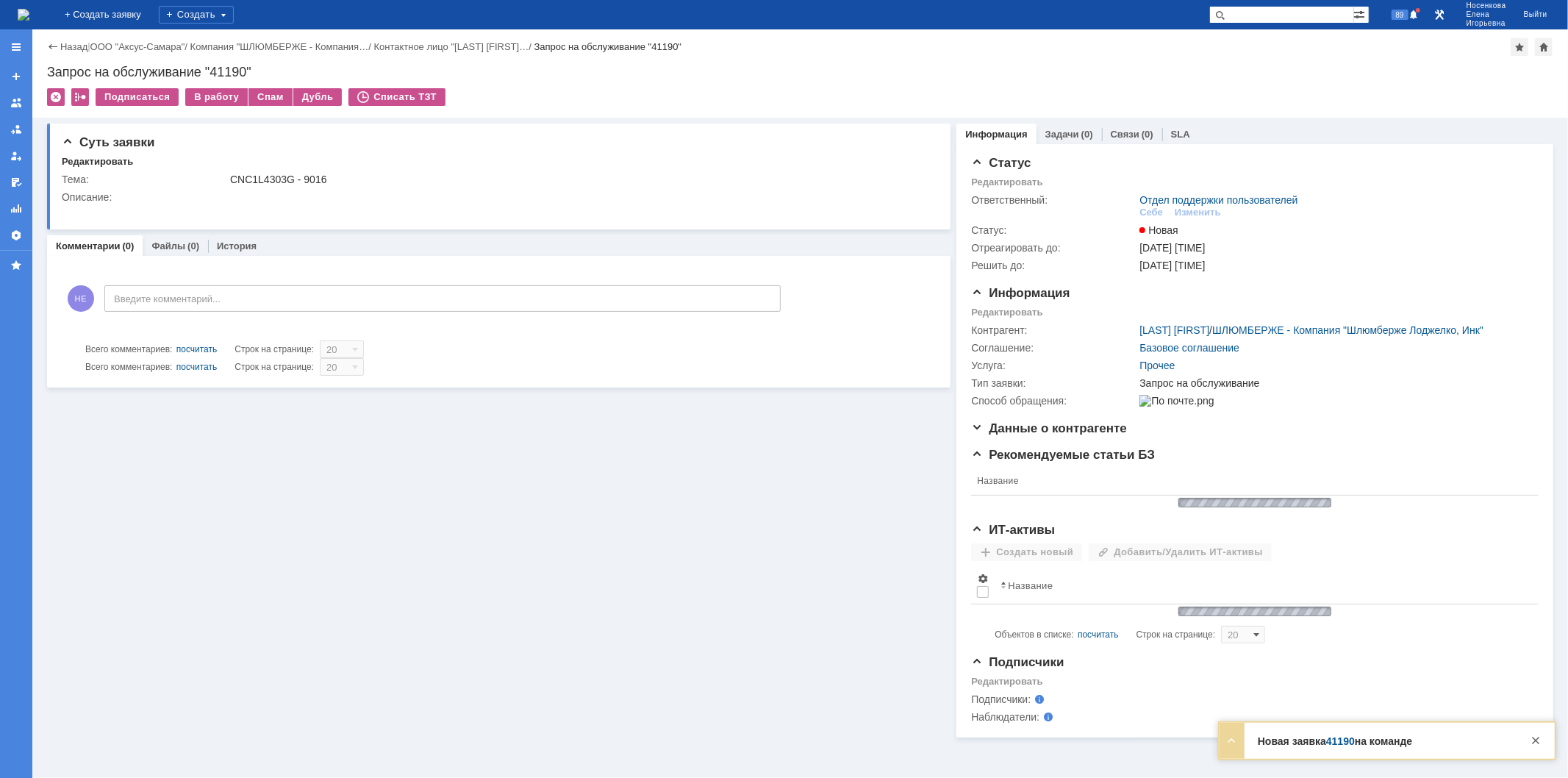 scroll, scrollTop: 0, scrollLeft: 0, axis: both 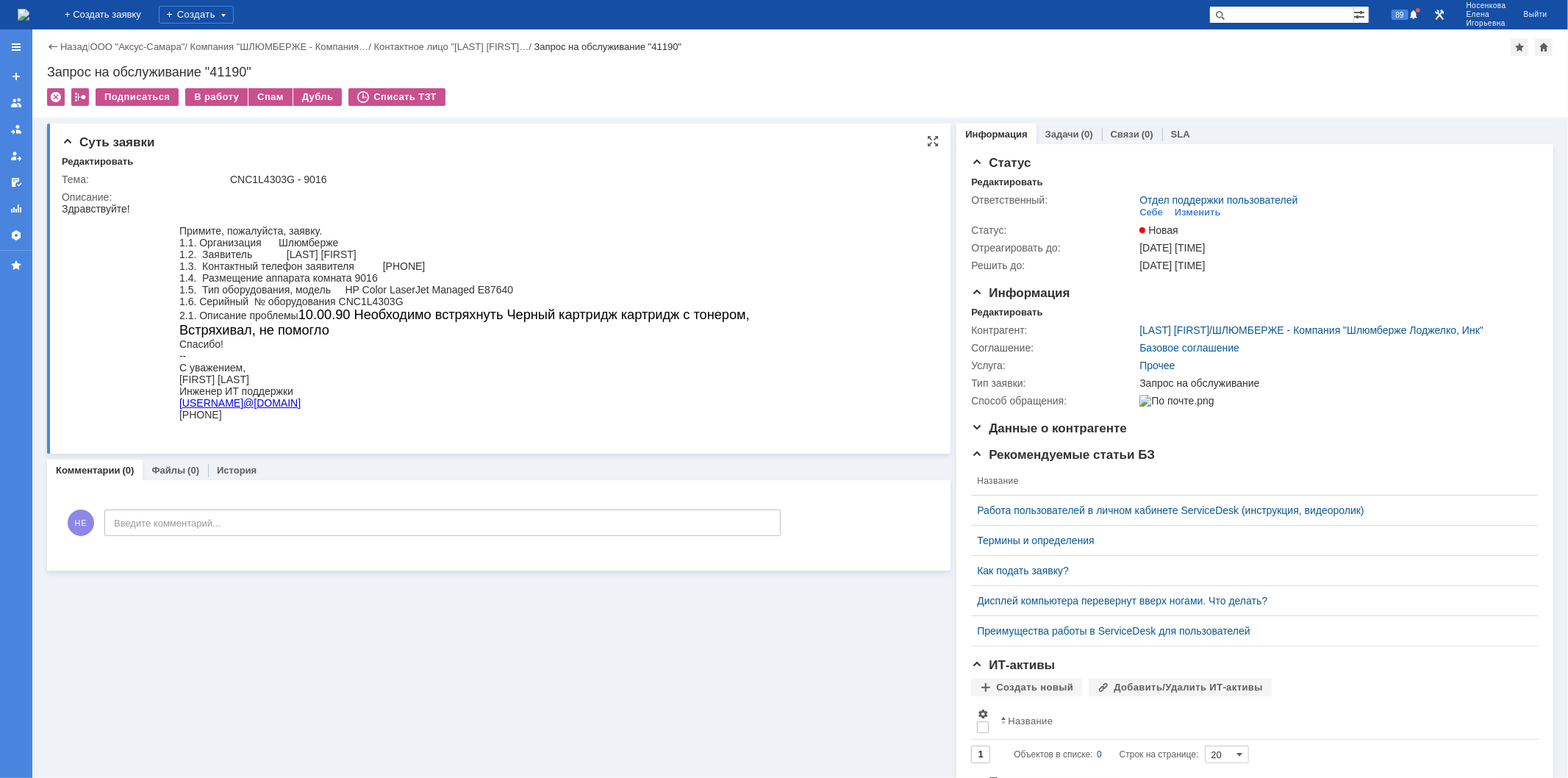 click on "1.6. Серийный  № оборудования CNC1L4303G" at bounding box center [495, 301] 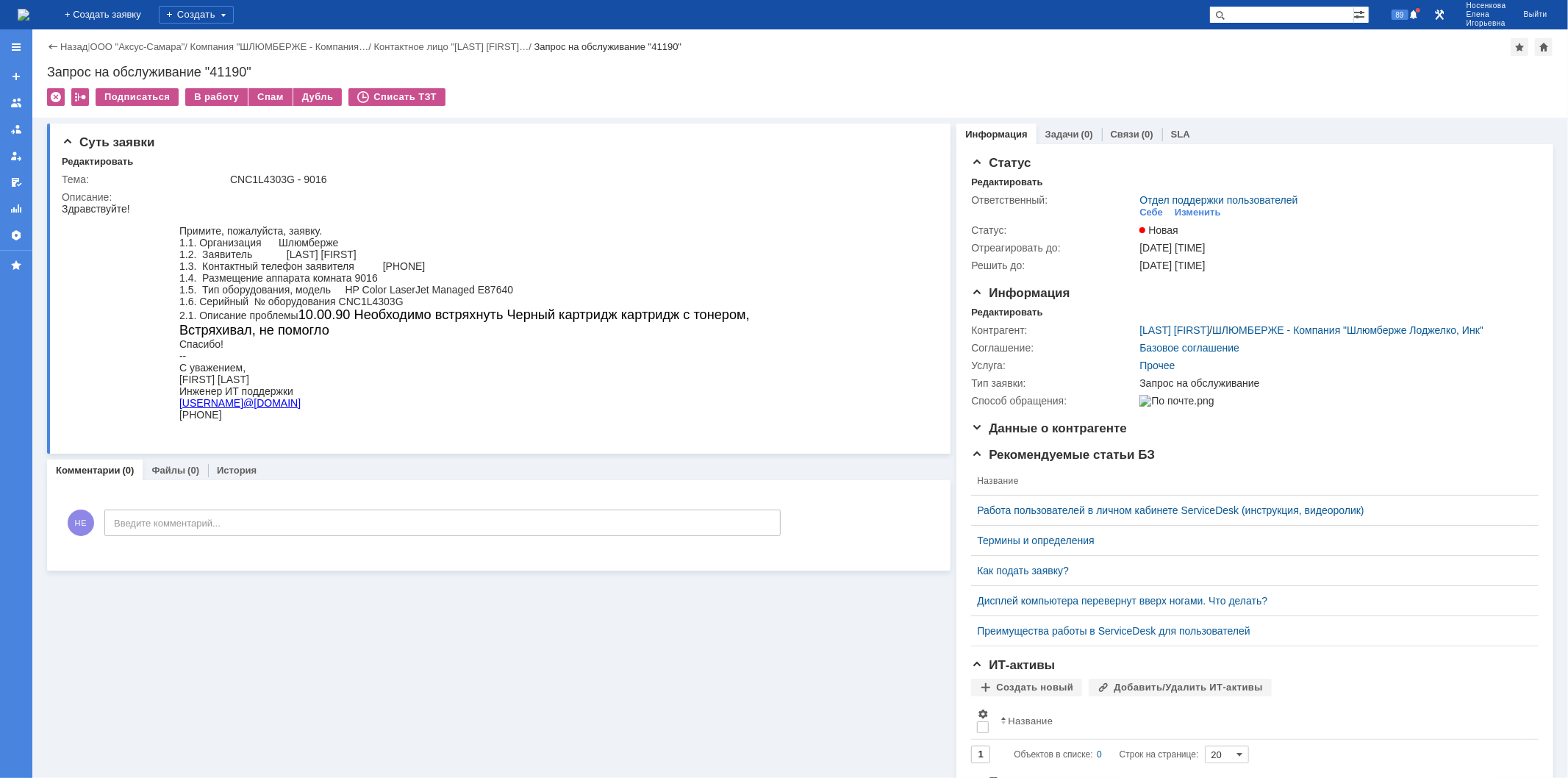 copy on "CNC1L4303G" 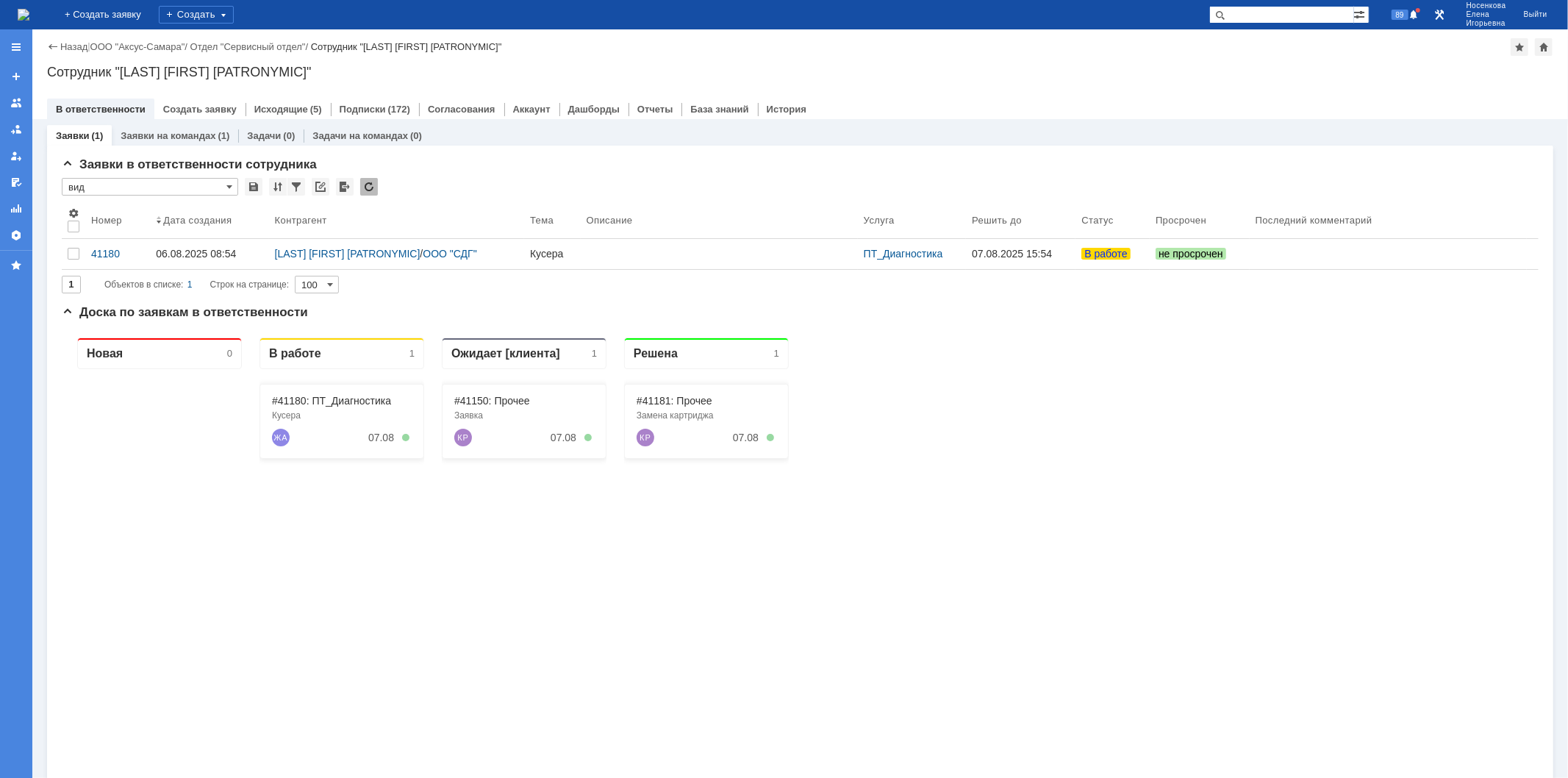 scroll, scrollTop: 0, scrollLeft: 0, axis: both 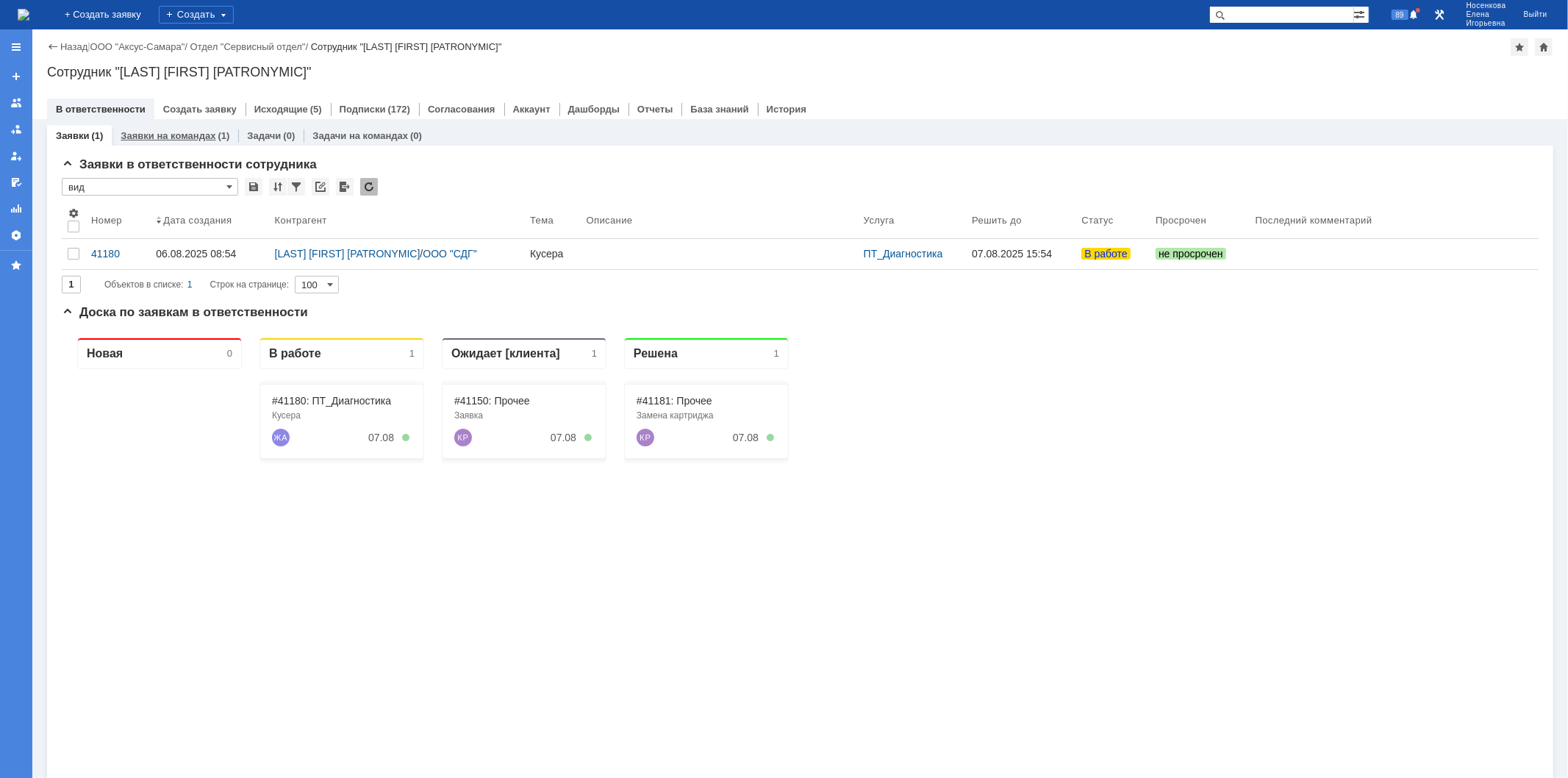 click on "Заявки на командах" at bounding box center [168, 135] 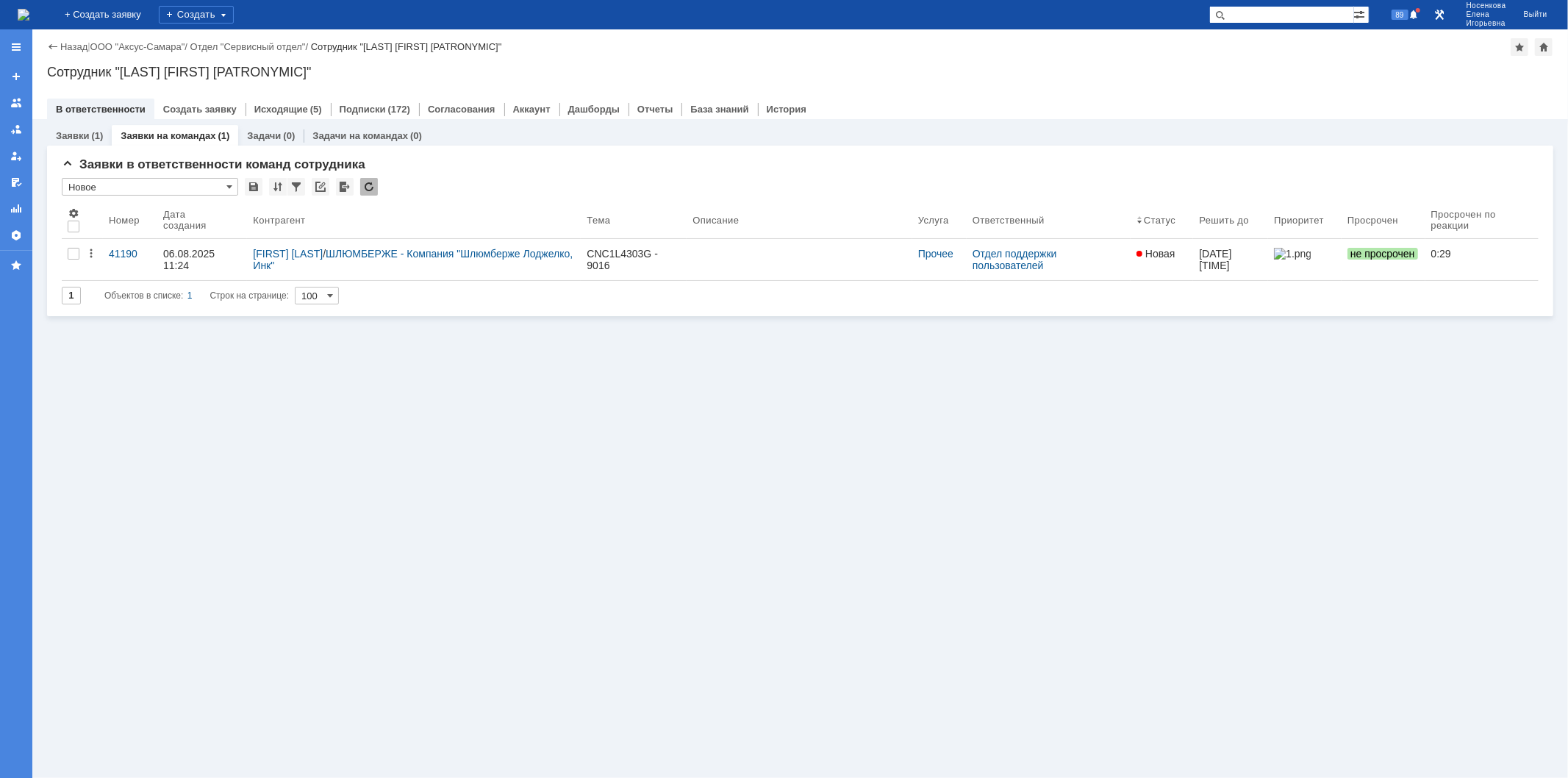 scroll, scrollTop: 0, scrollLeft: 0, axis: both 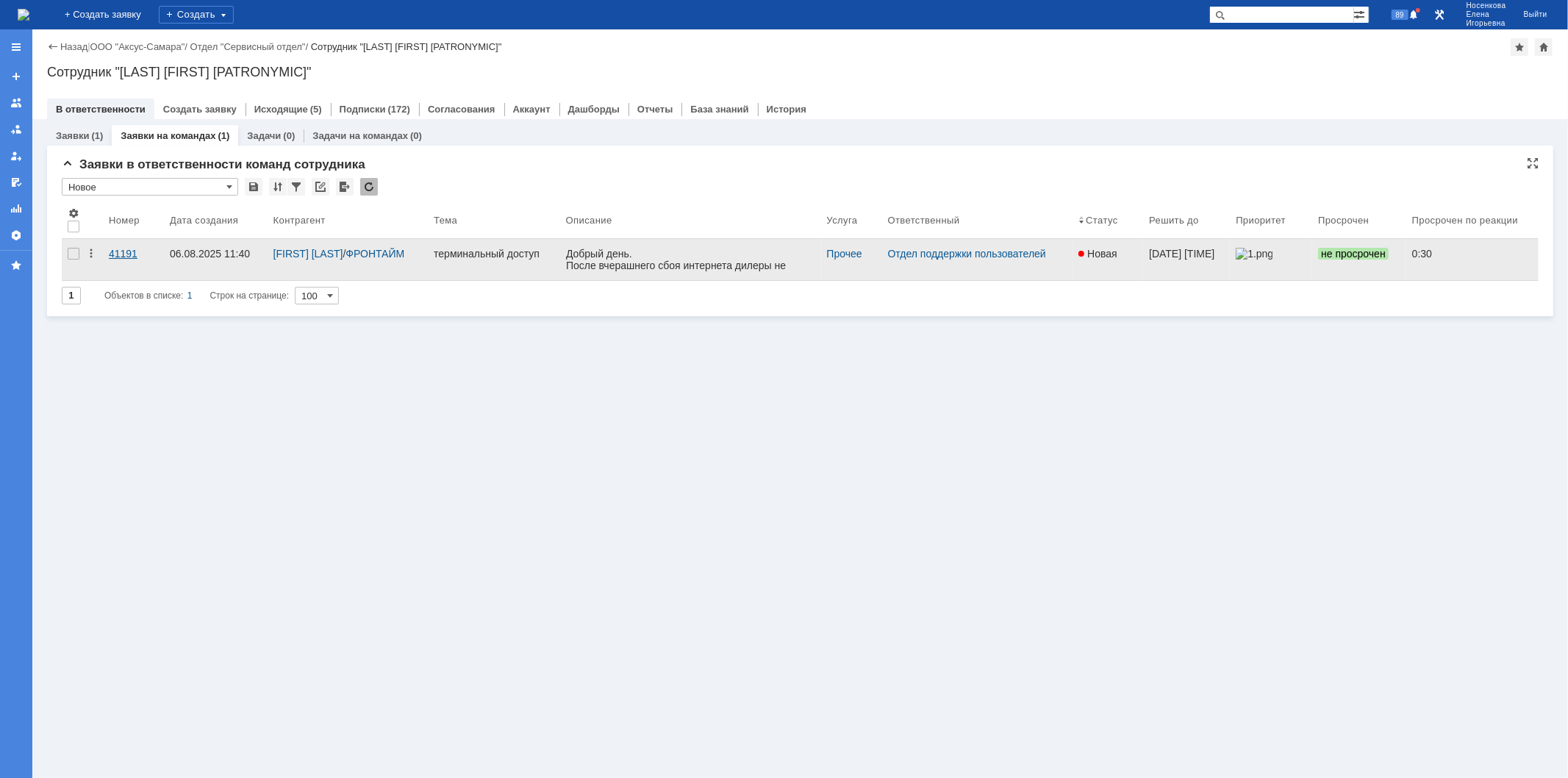 click on "41191" at bounding box center [133, 260] 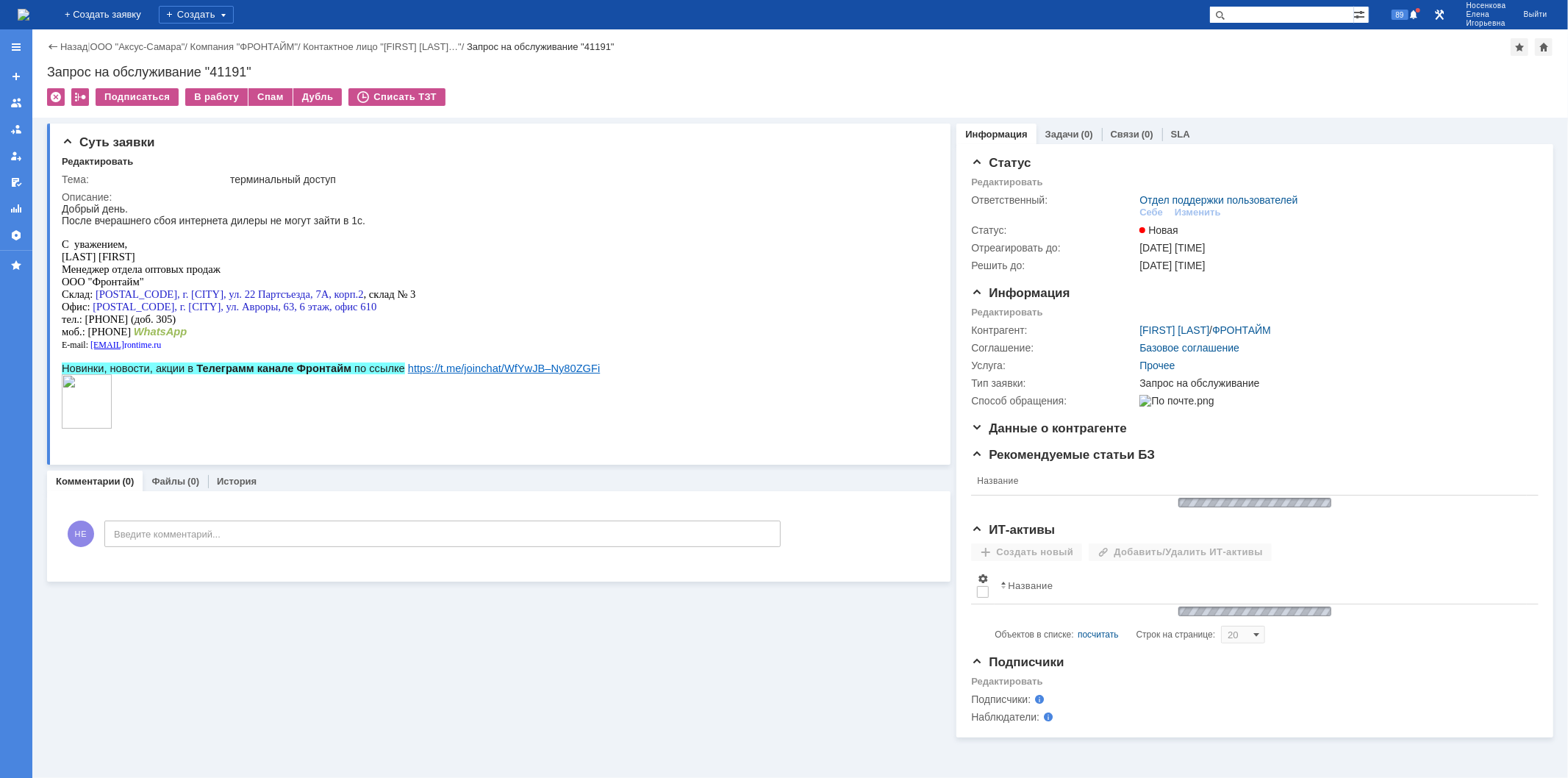 scroll, scrollTop: 0, scrollLeft: 0, axis: both 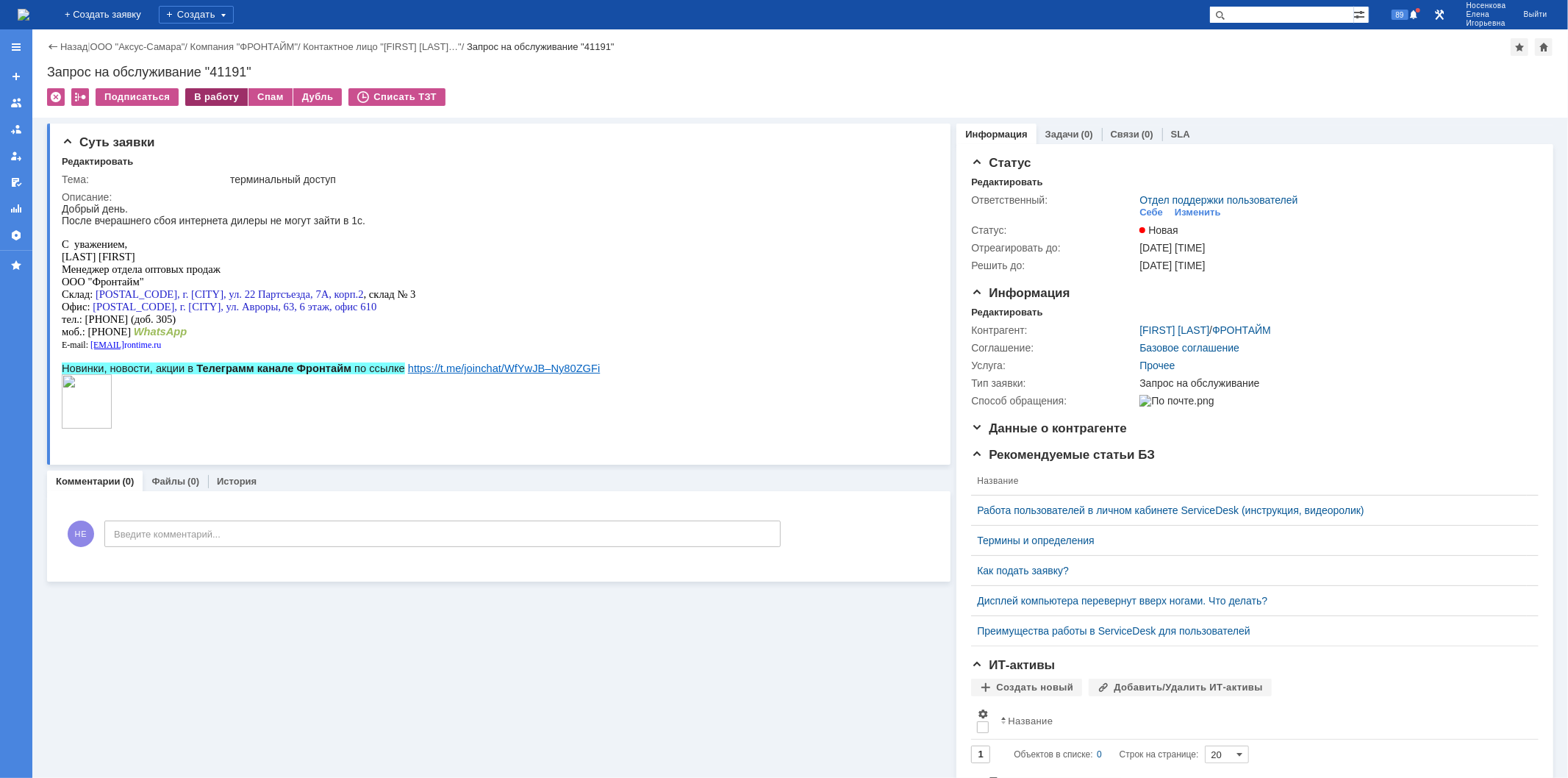 click on "В работу" at bounding box center (216, 97) 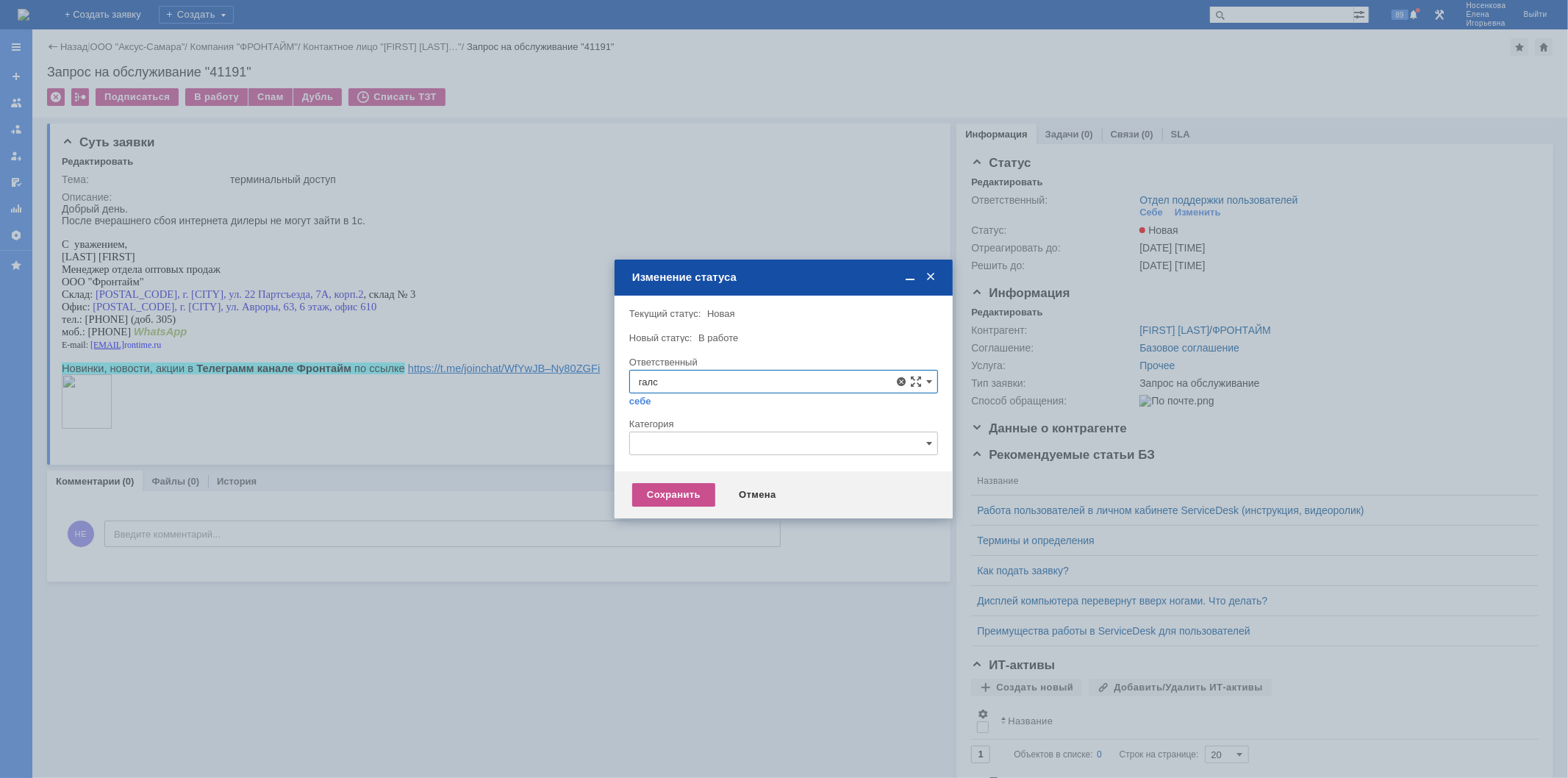 click on "Галстьян Степан Александрович" at bounding box center [784, 488] 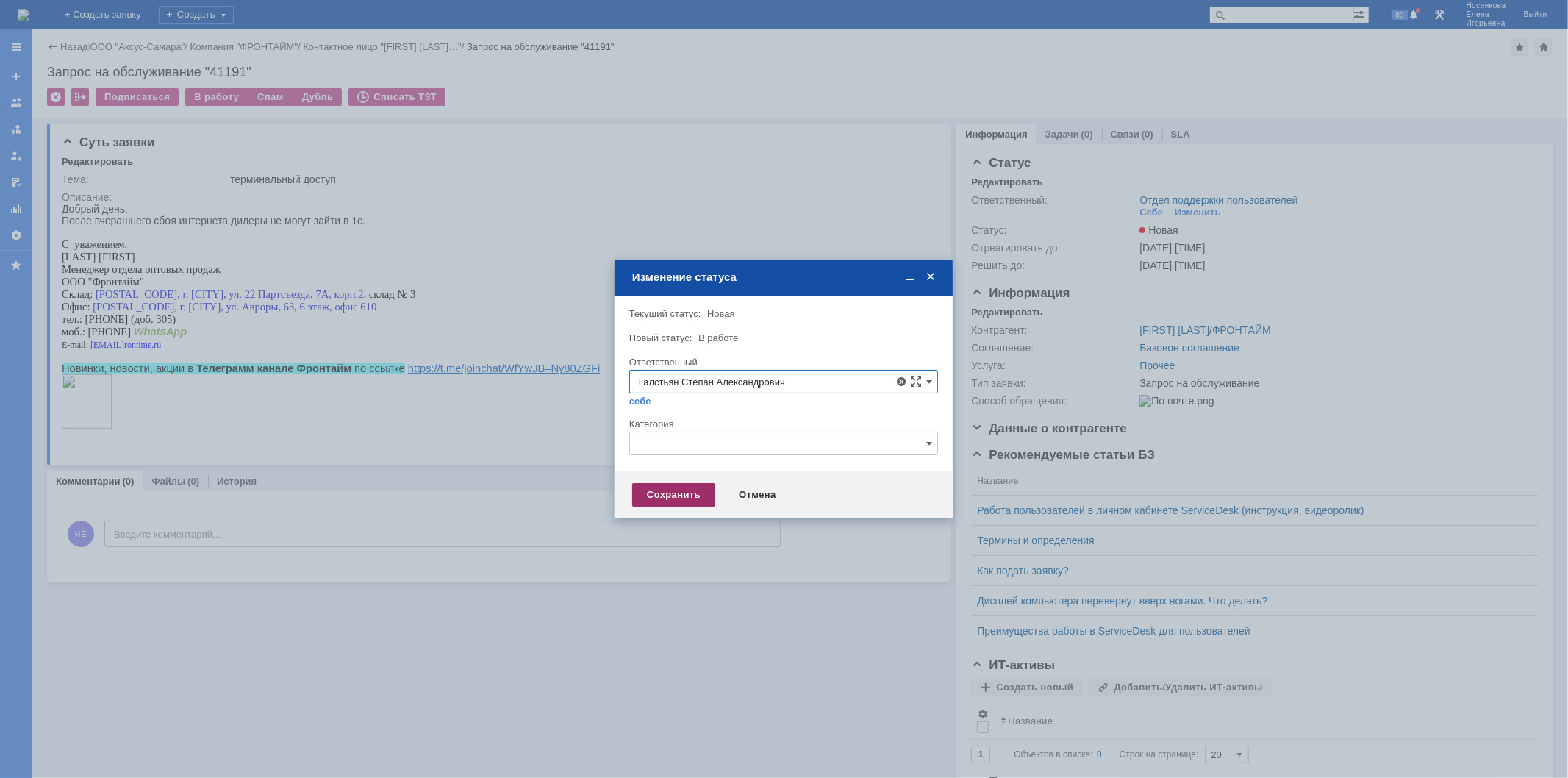 click on "Сохранить" at bounding box center [673, 495] 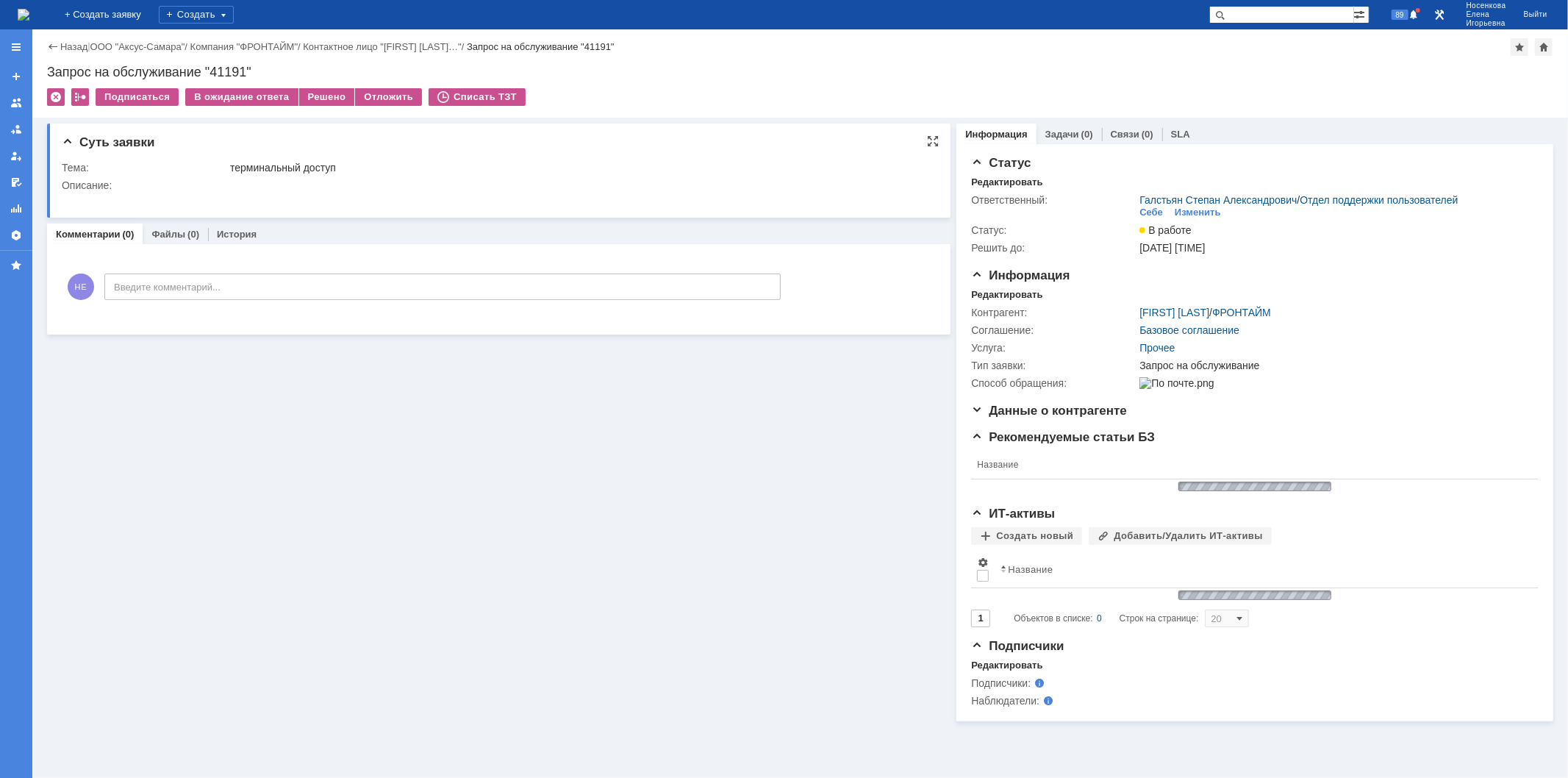 scroll, scrollTop: 0, scrollLeft: 0, axis: both 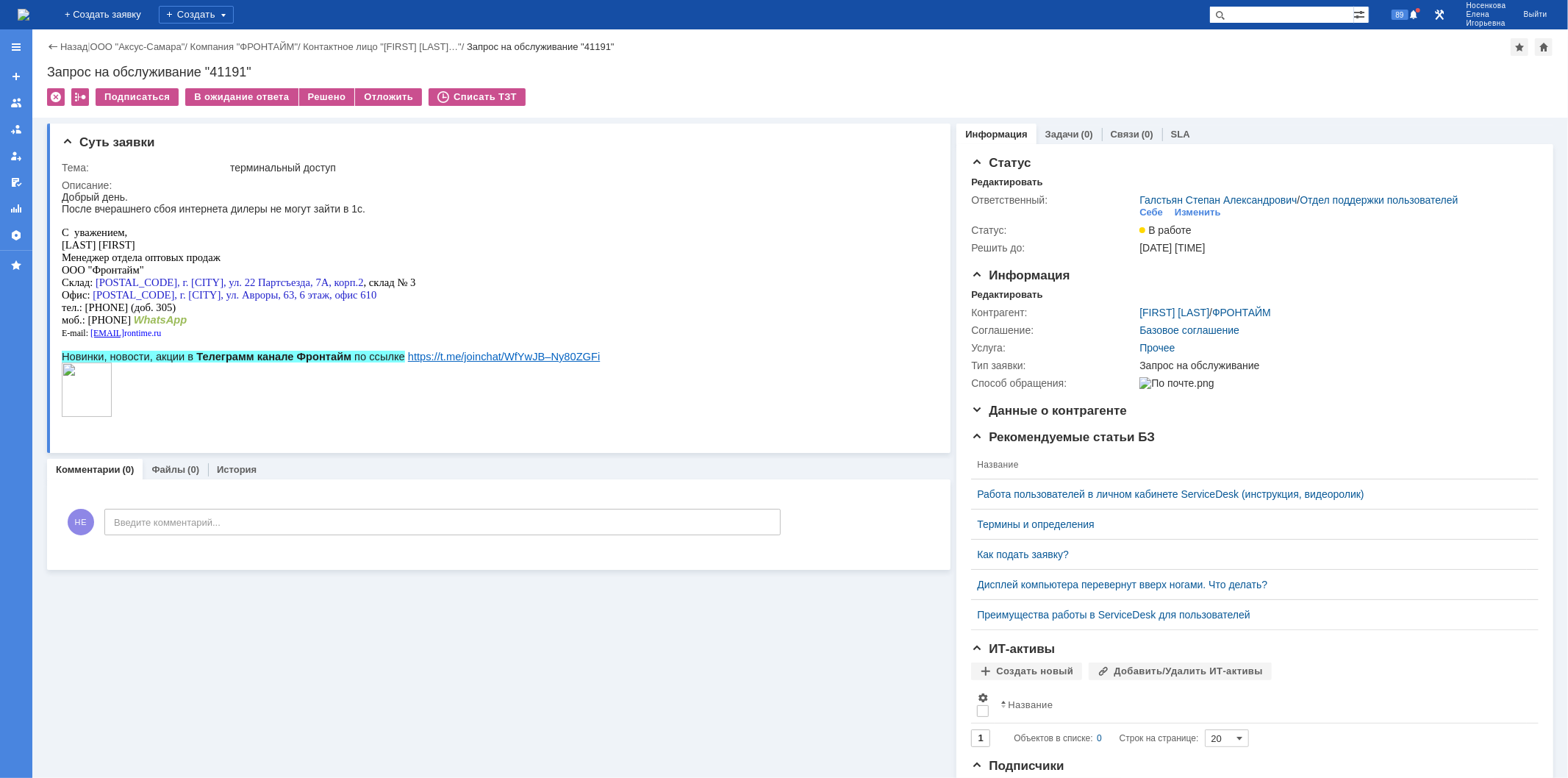 click on "Запрос на обслуживание "41191"" at bounding box center (800, 72) 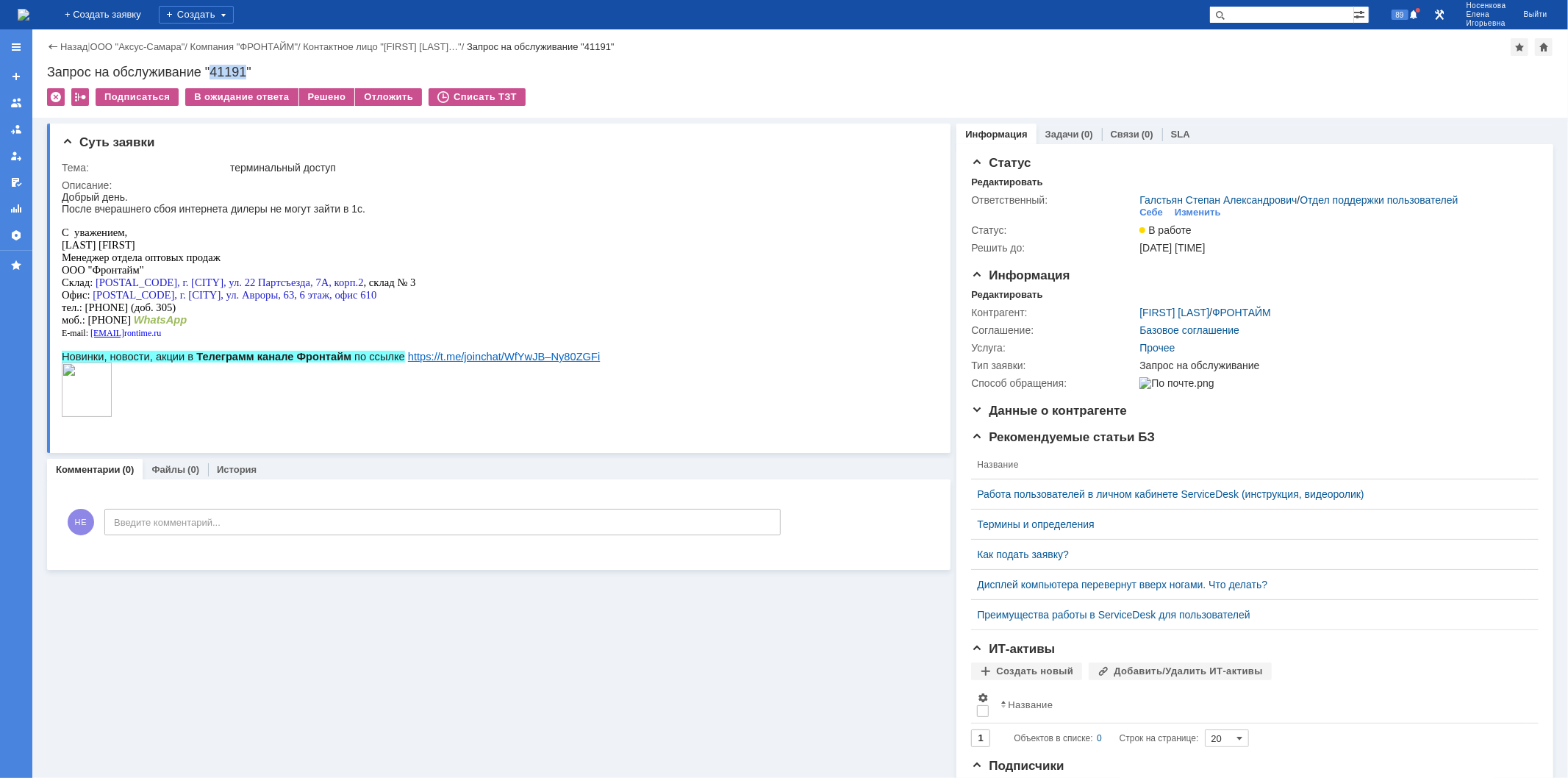 click on "Запрос на обслуживание "41191"" at bounding box center [800, 72] 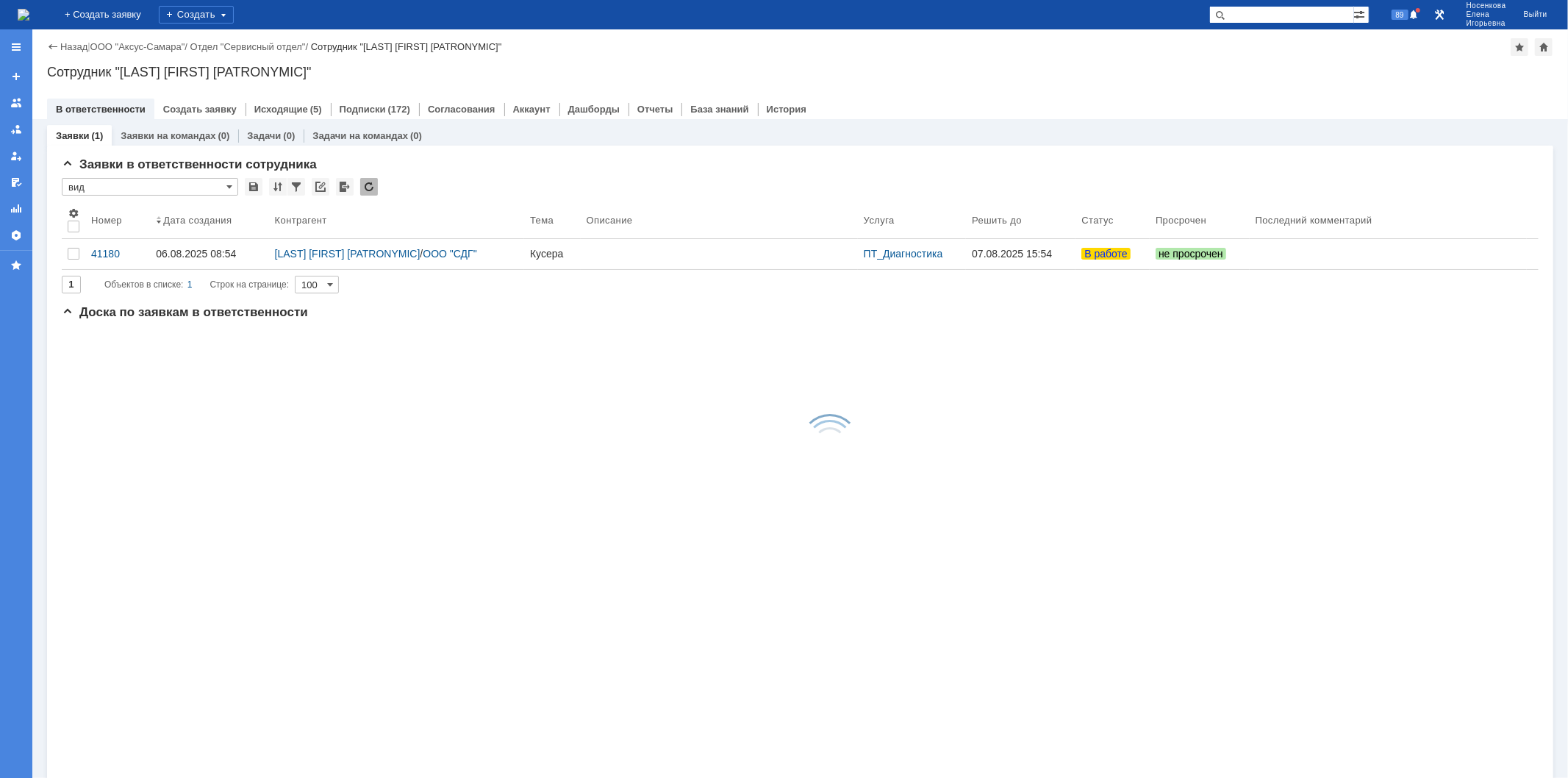 scroll, scrollTop: 0, scrollLeft: 0, axis: both 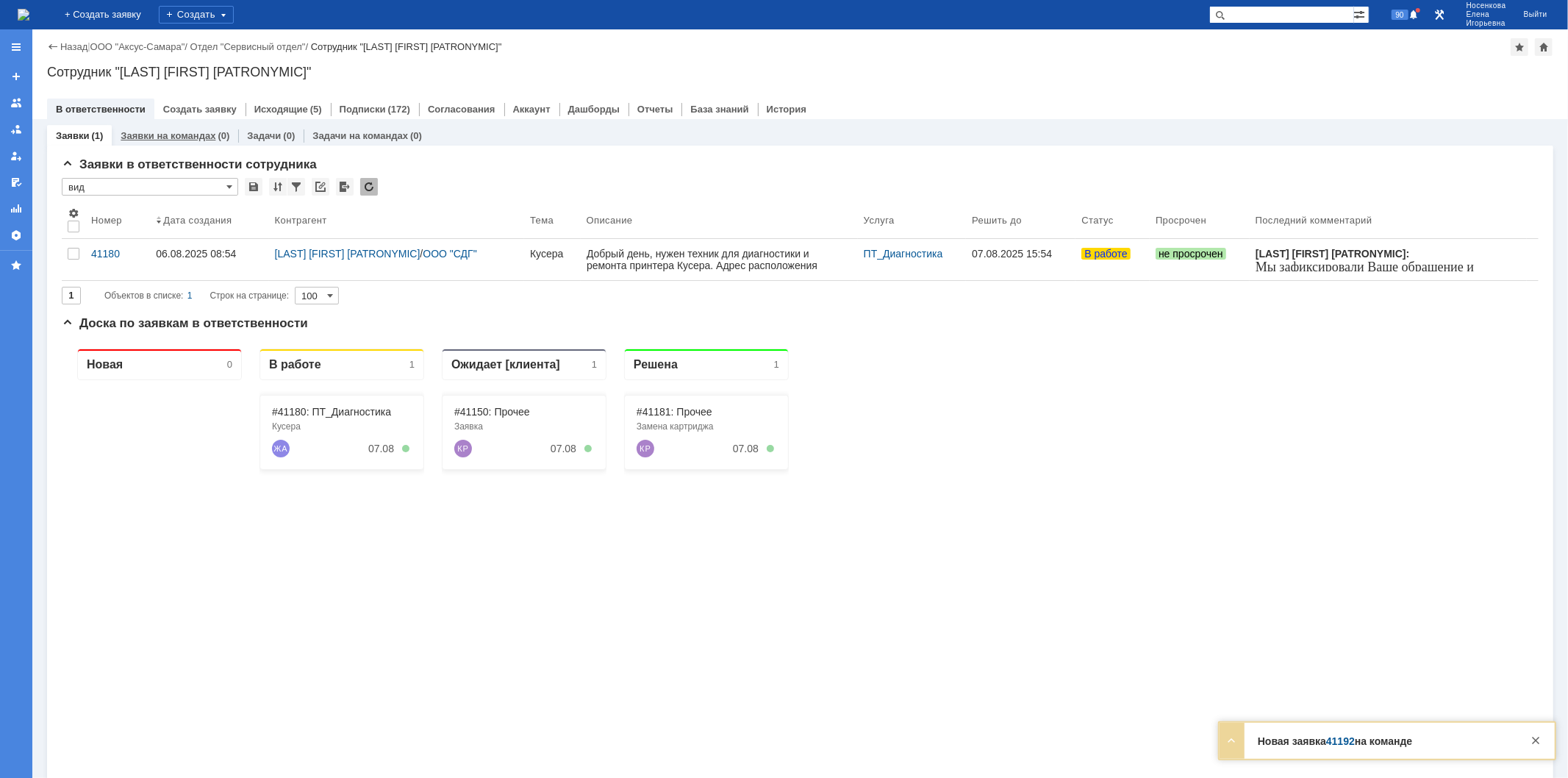 click on "Заявки на командах" at bounding box center (168, 135) 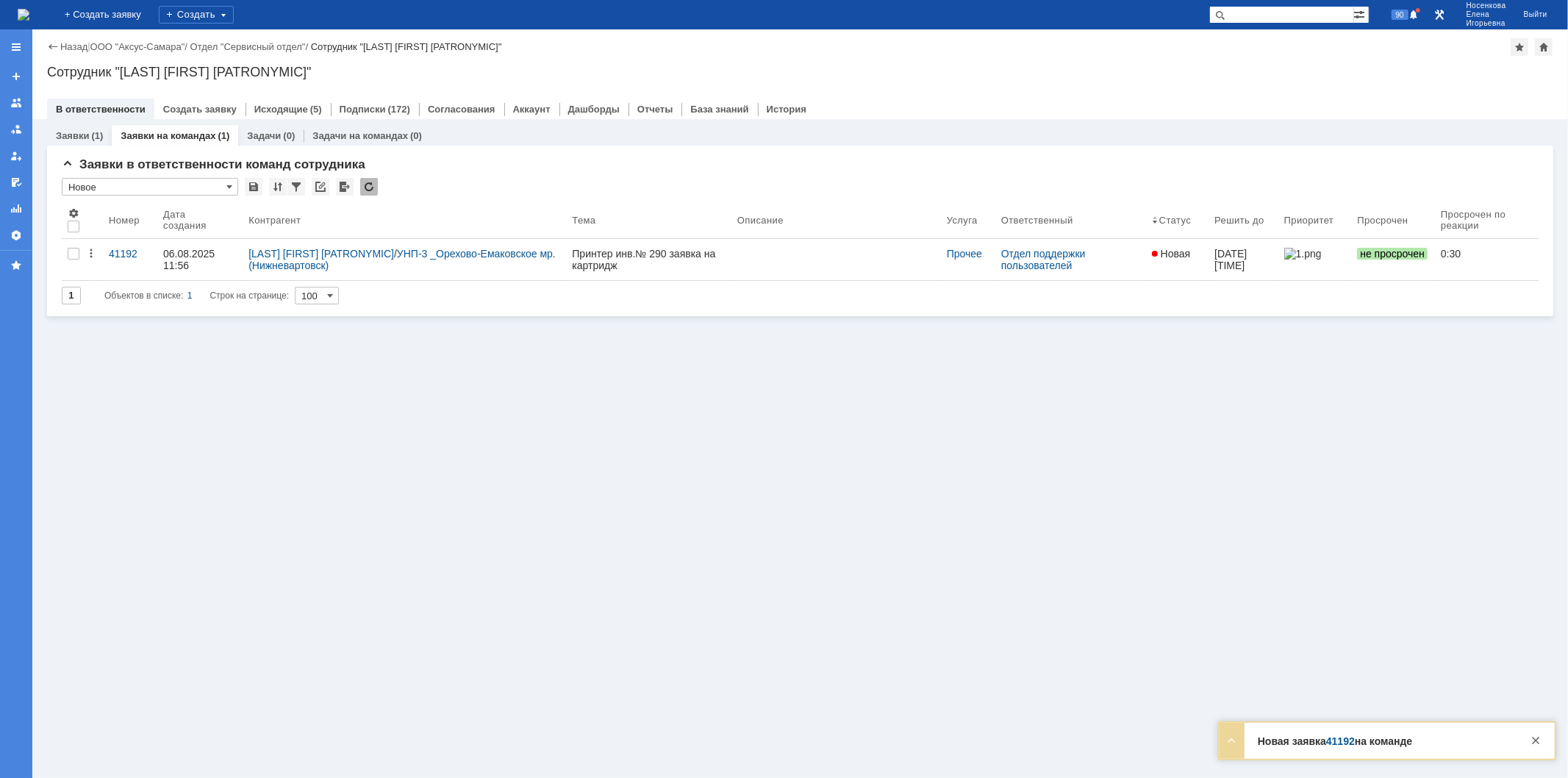 scroll, scrollTop: 0, scrollLeft: 0, axis: both 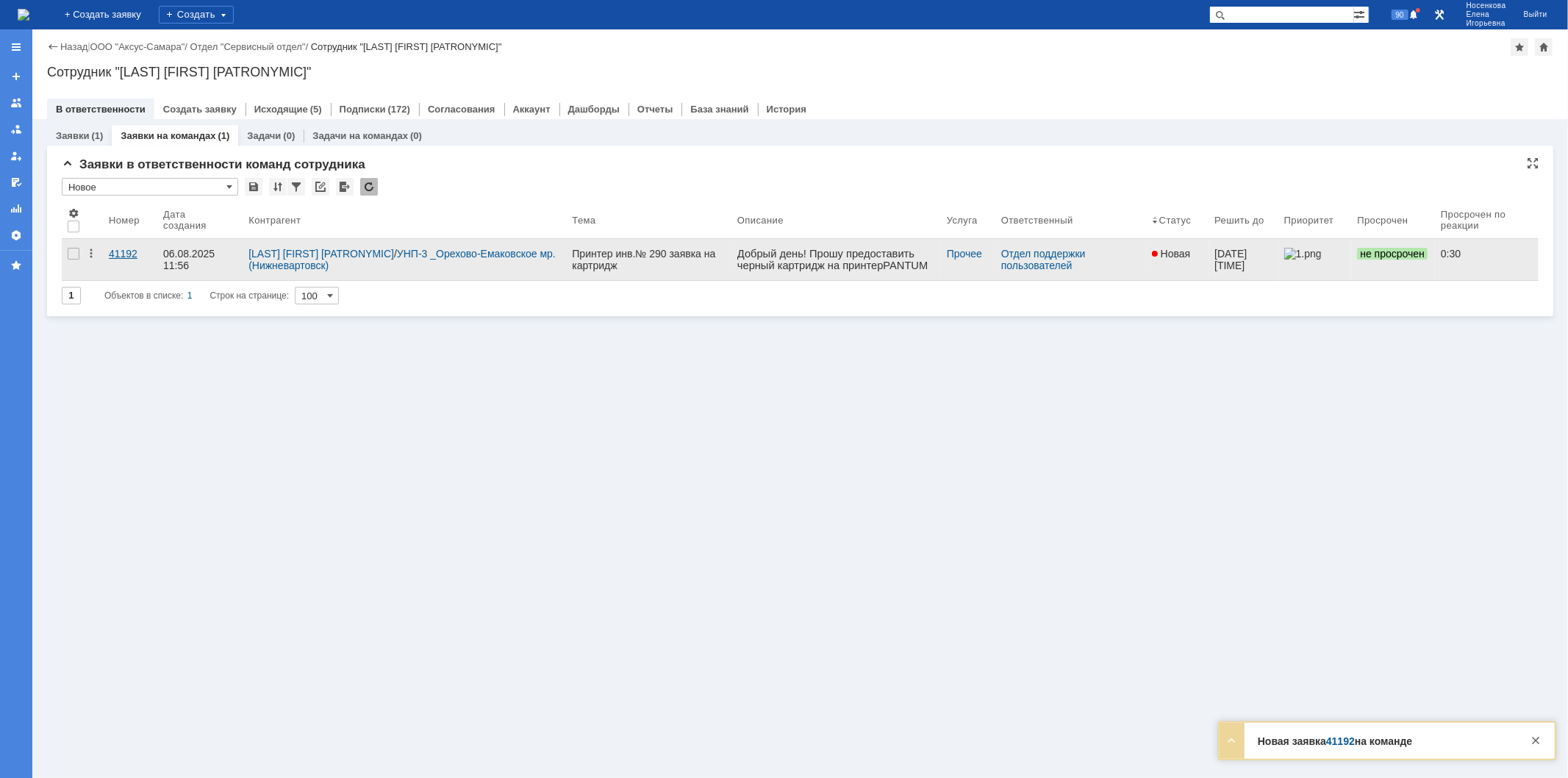 click on "41192" at bounding box center [130, 254] 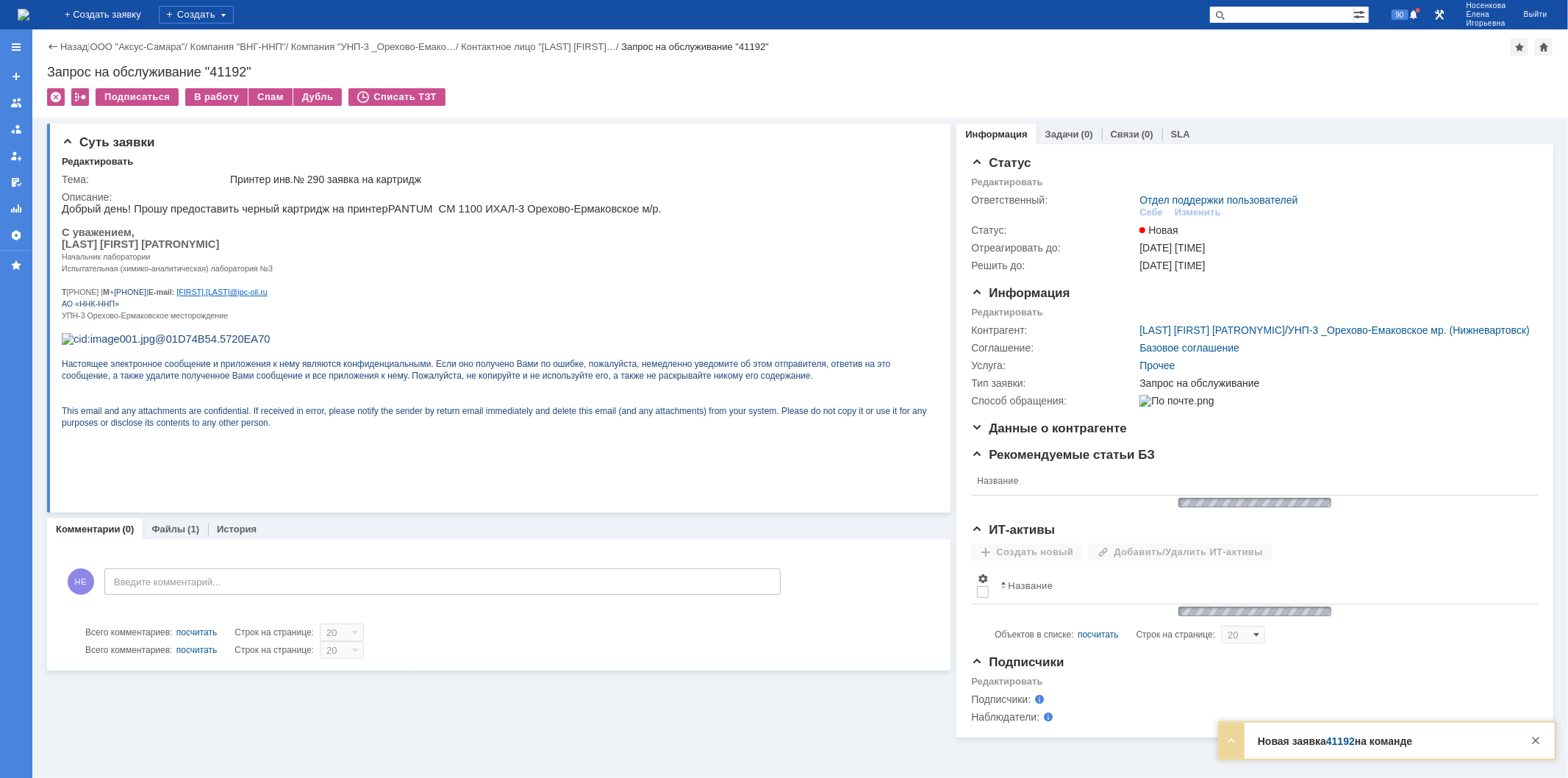 scroll, scrollTop: 0, scrollLeft: 0, axis: both 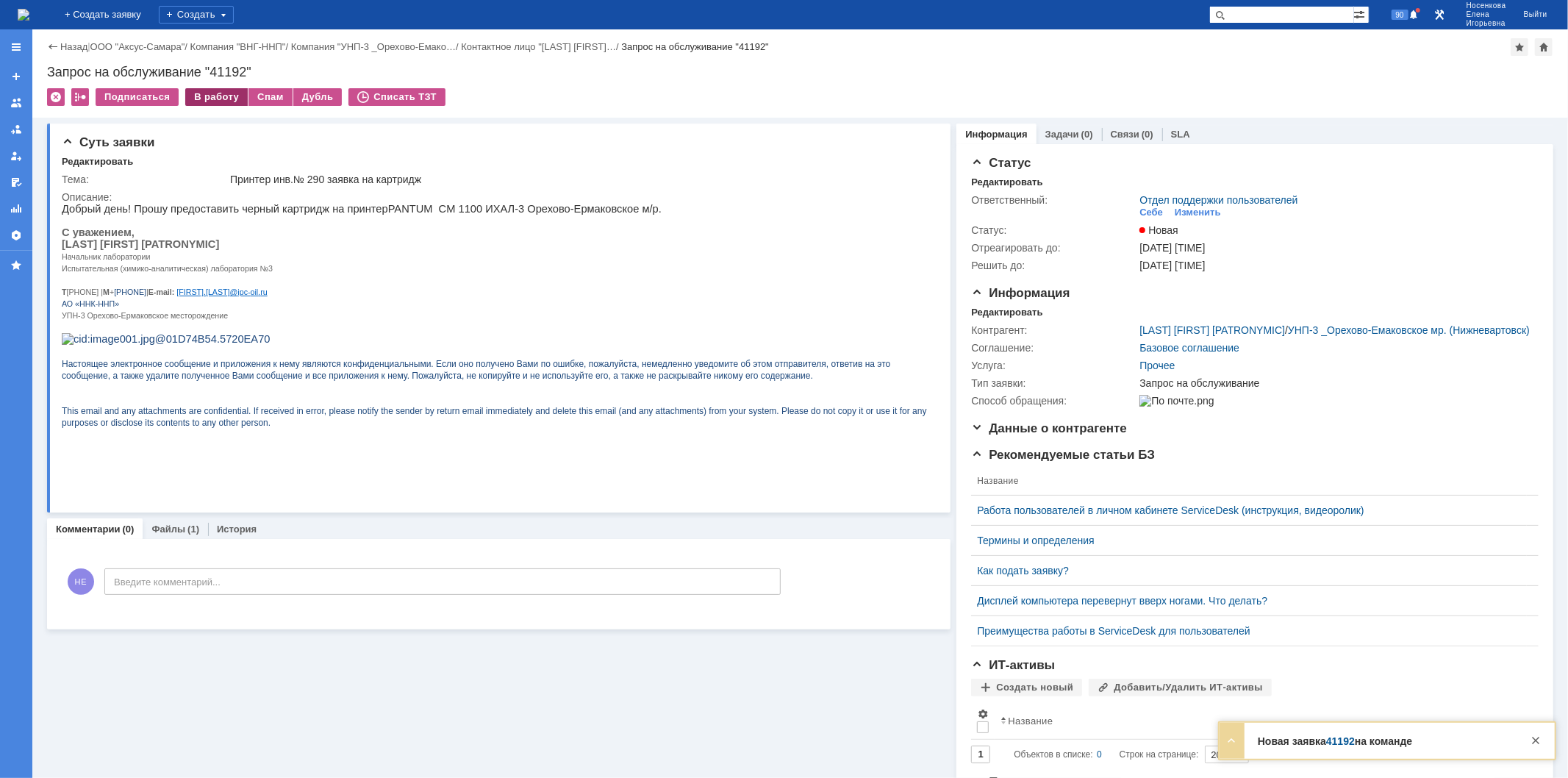 click on "В работу" at bounding box center (216, 97) 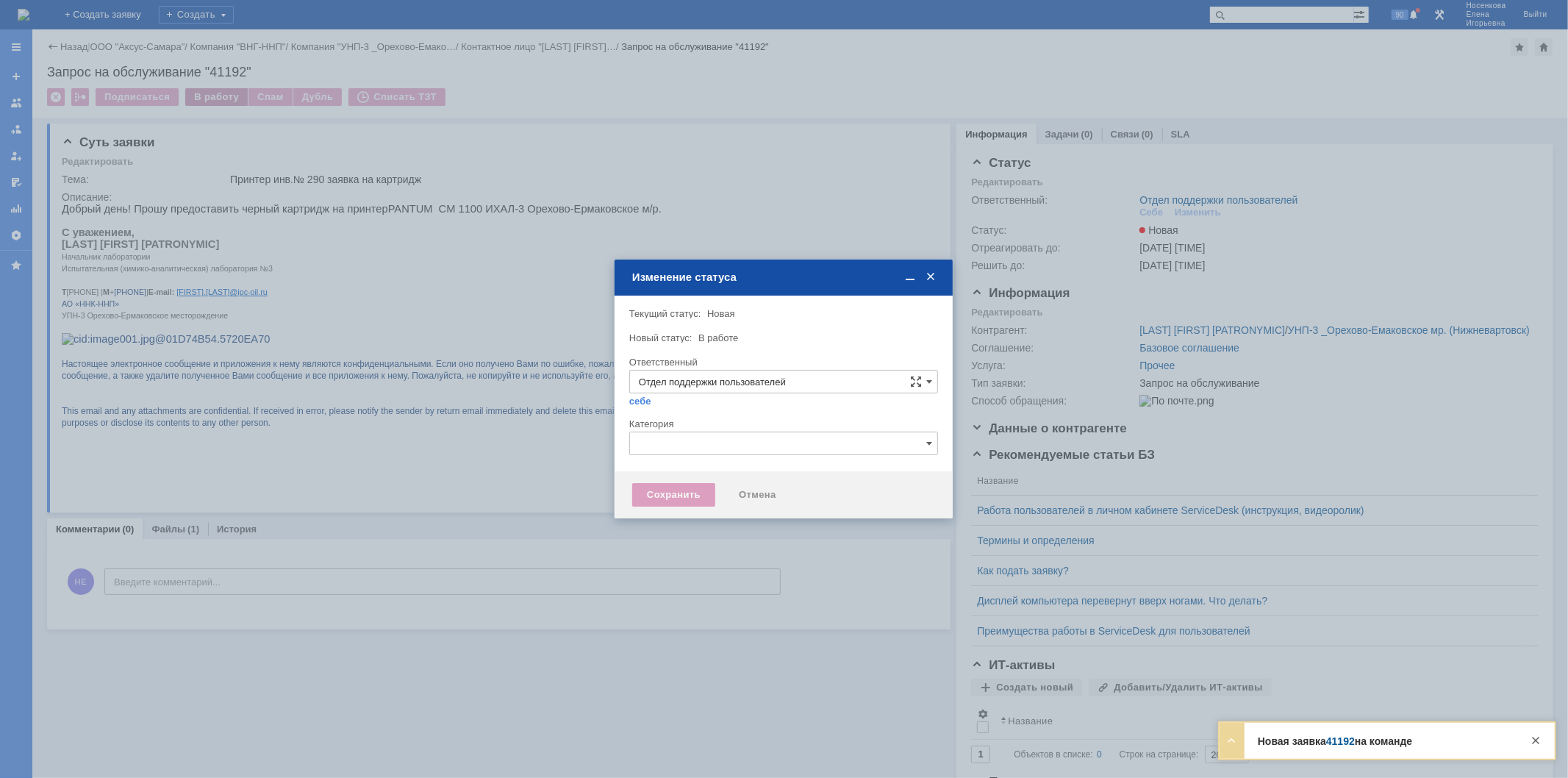 type on "[LAST] [FIRST] [PATRONYMIC]" 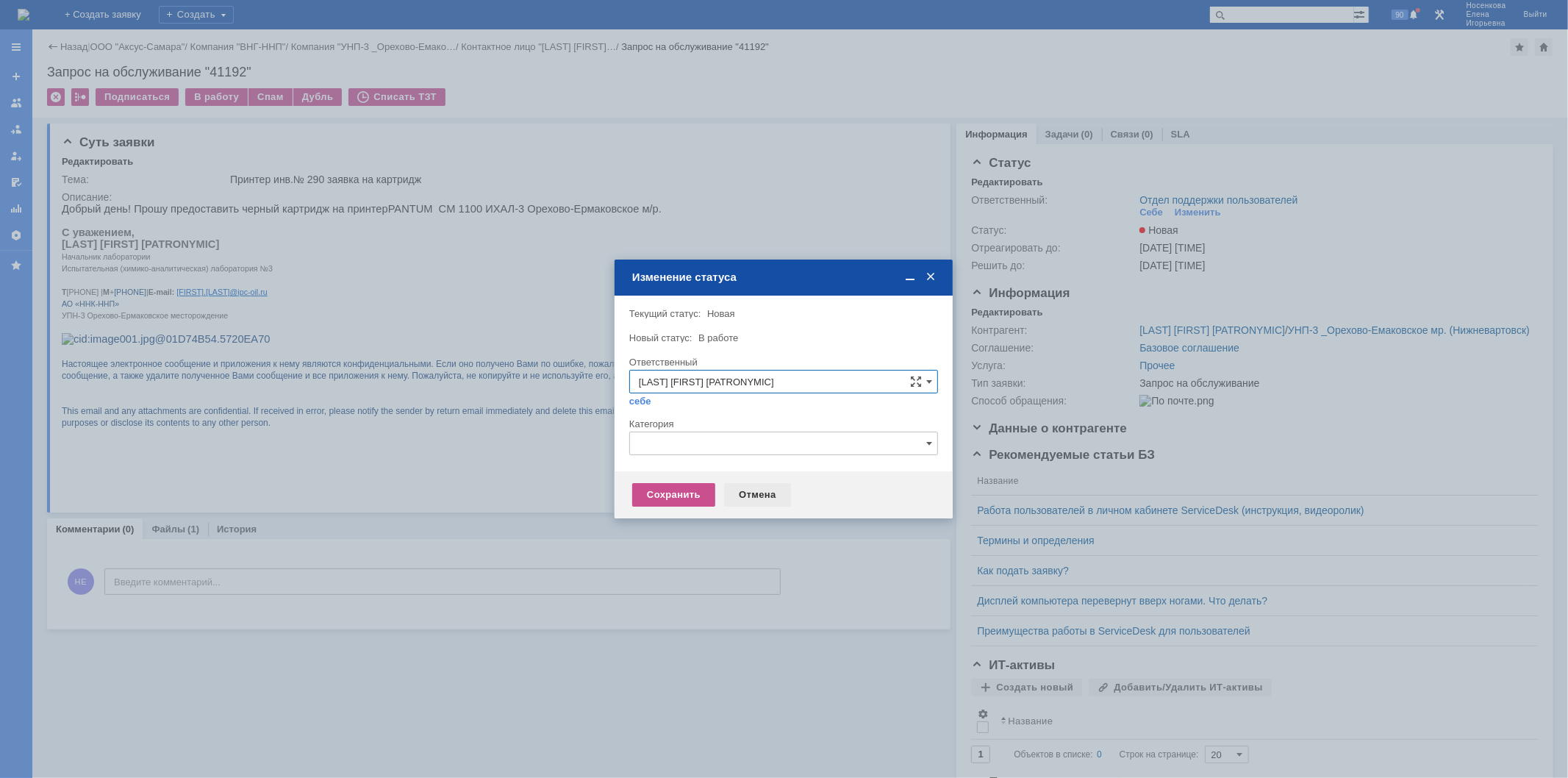 click on "Отмена" at bounding box center (757, 495) 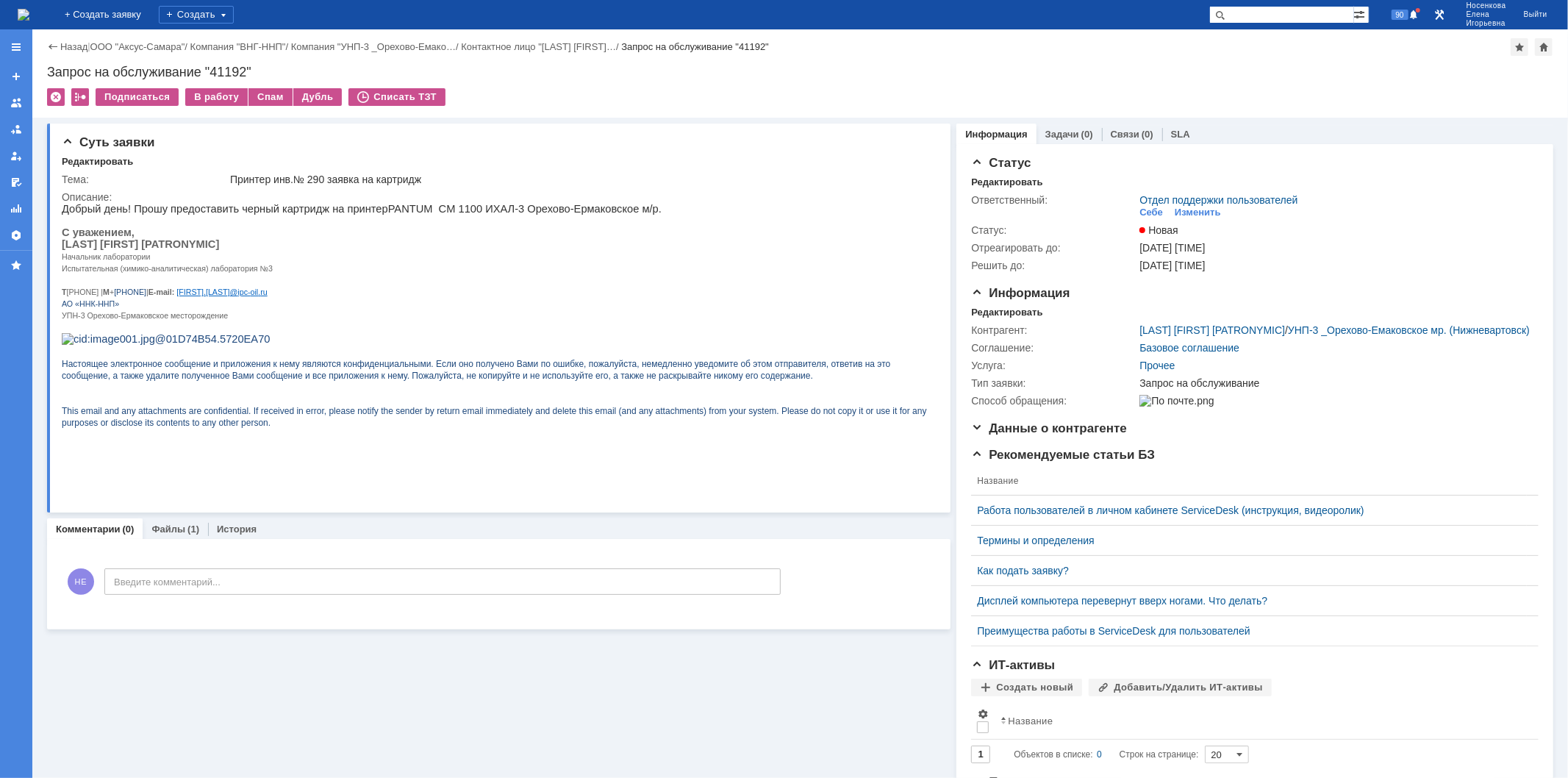click at bounding box center (24, 15) 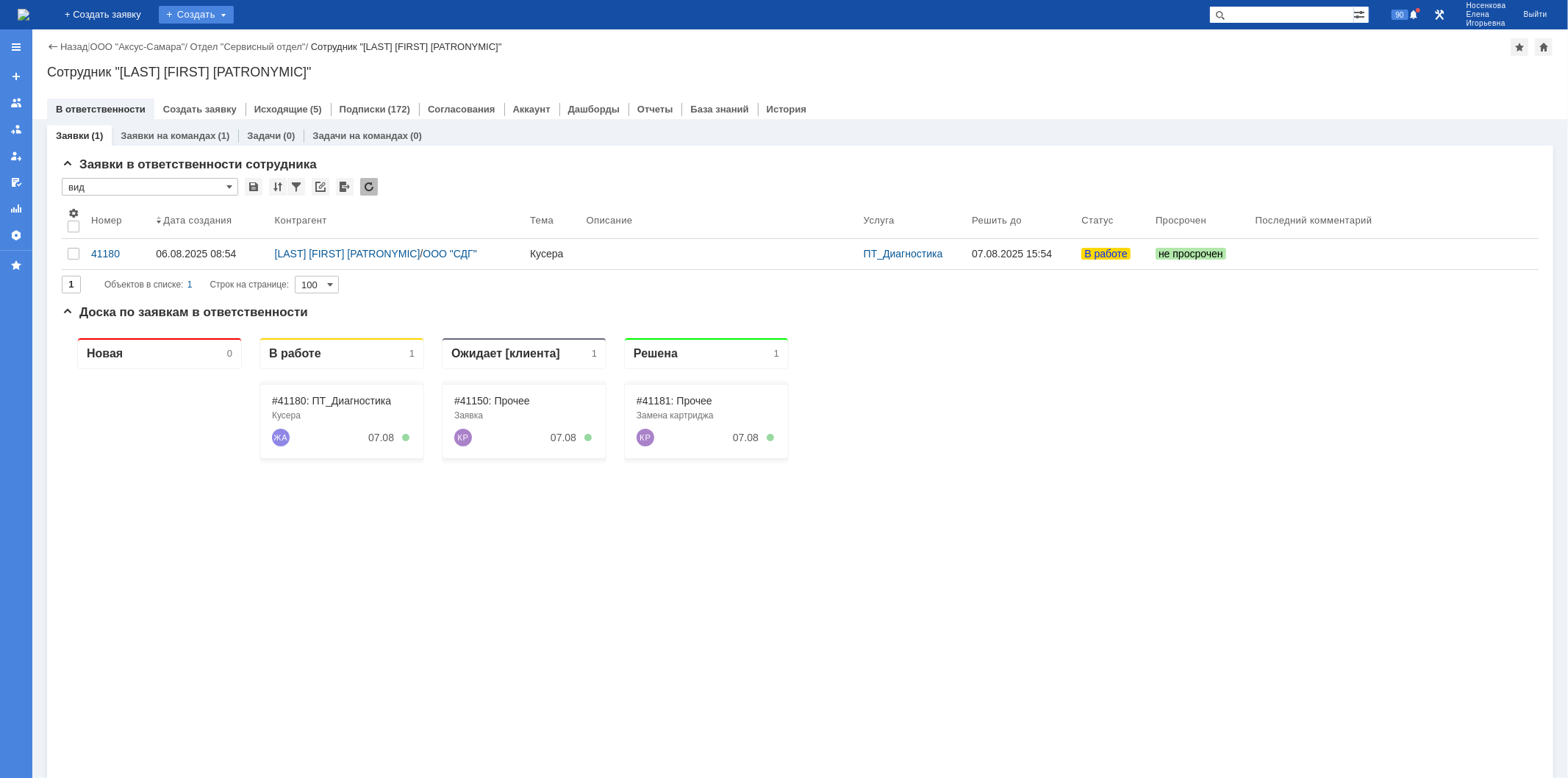 scroll, scrollTop: 0, scrollLeft: 0, axis: both 